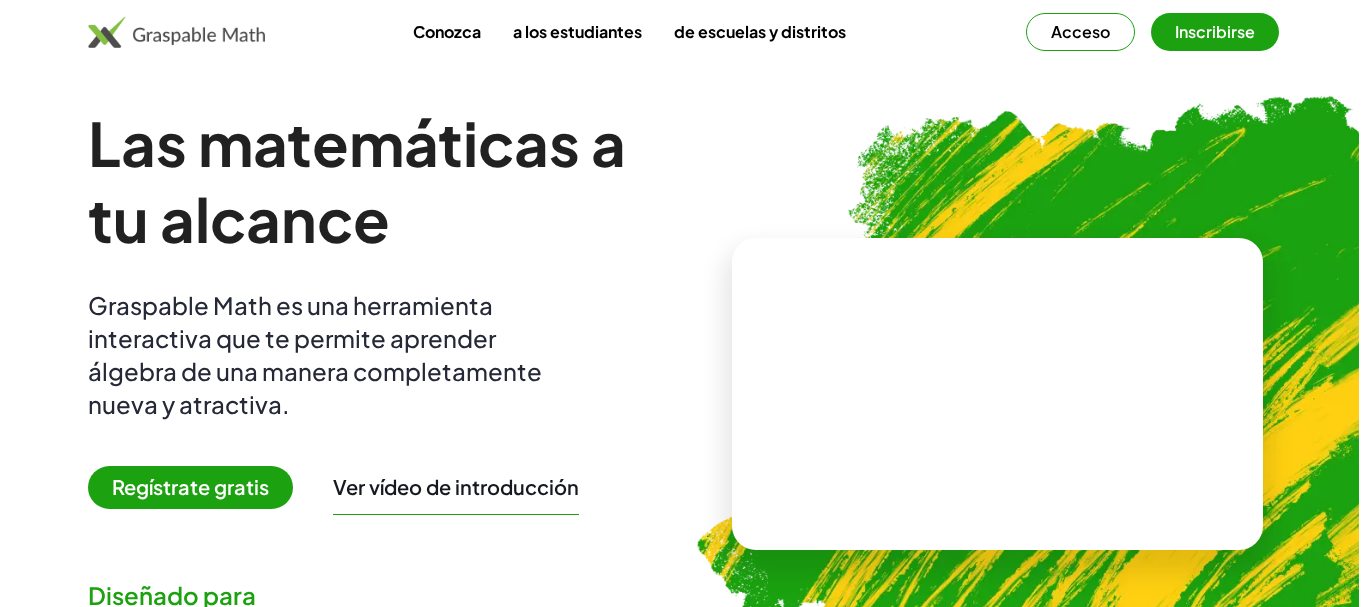 scroll, scrollTop: 0, scrollLeft: 0, axis: both 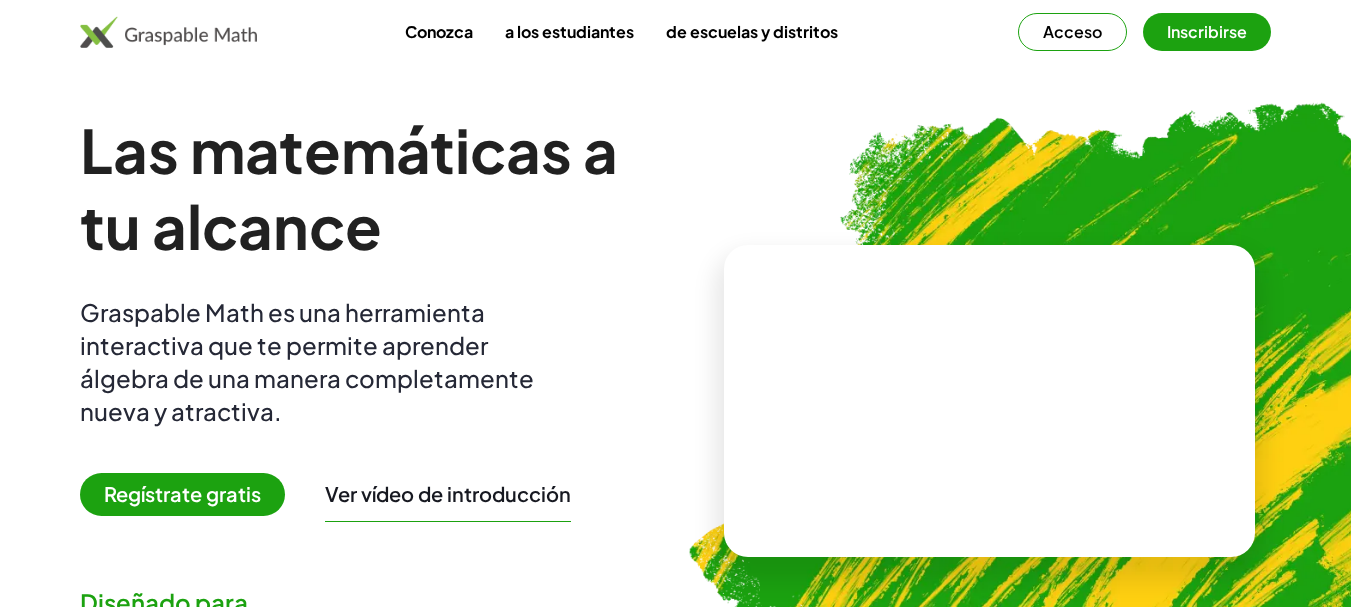 click on "Regístrate gratis" at bounding box center (182, 494) 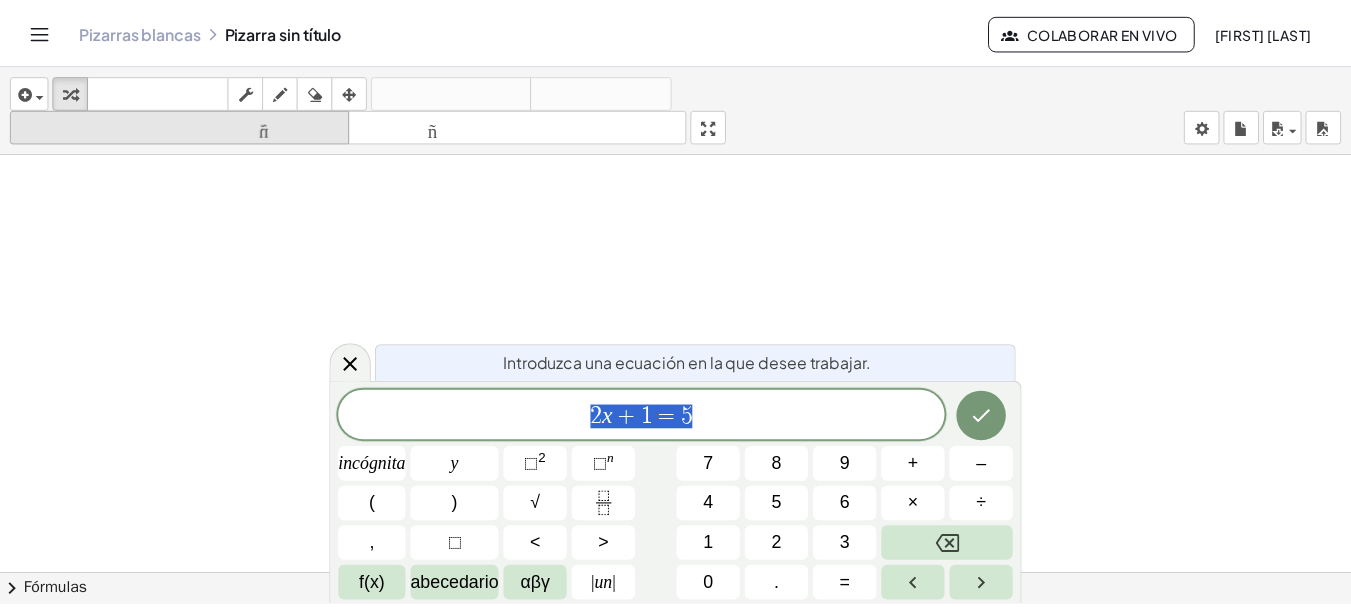 scroll, scrollTop: 100, scrollLeft: 0, axis: vertical 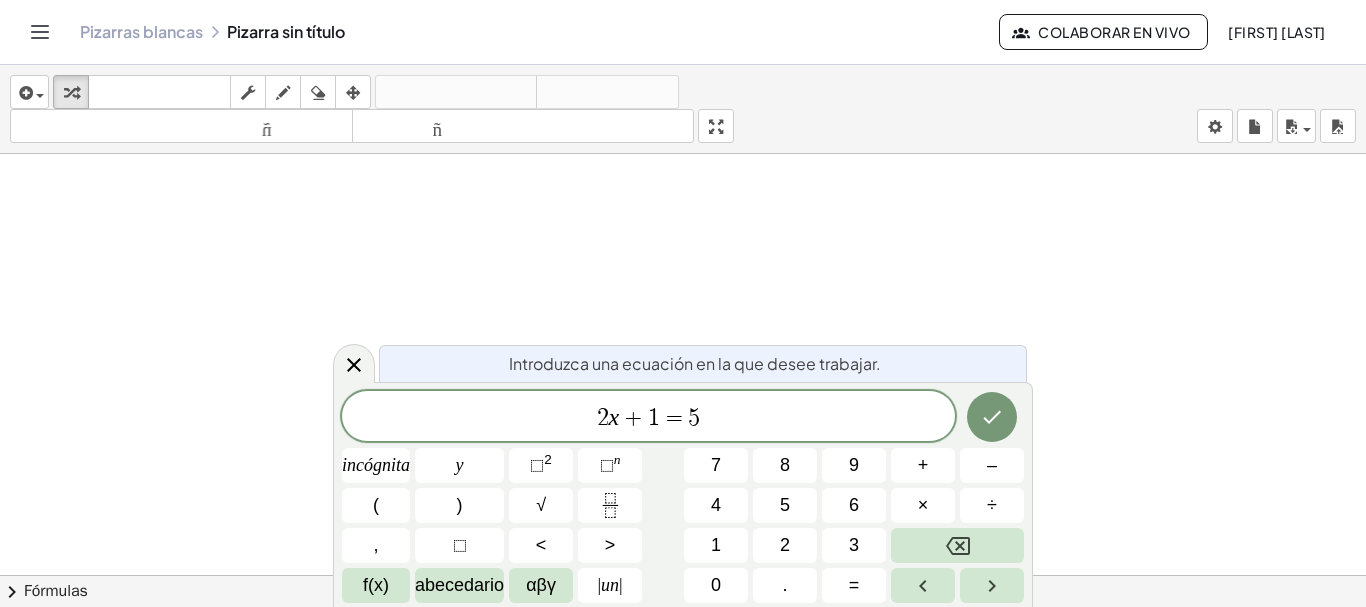 click 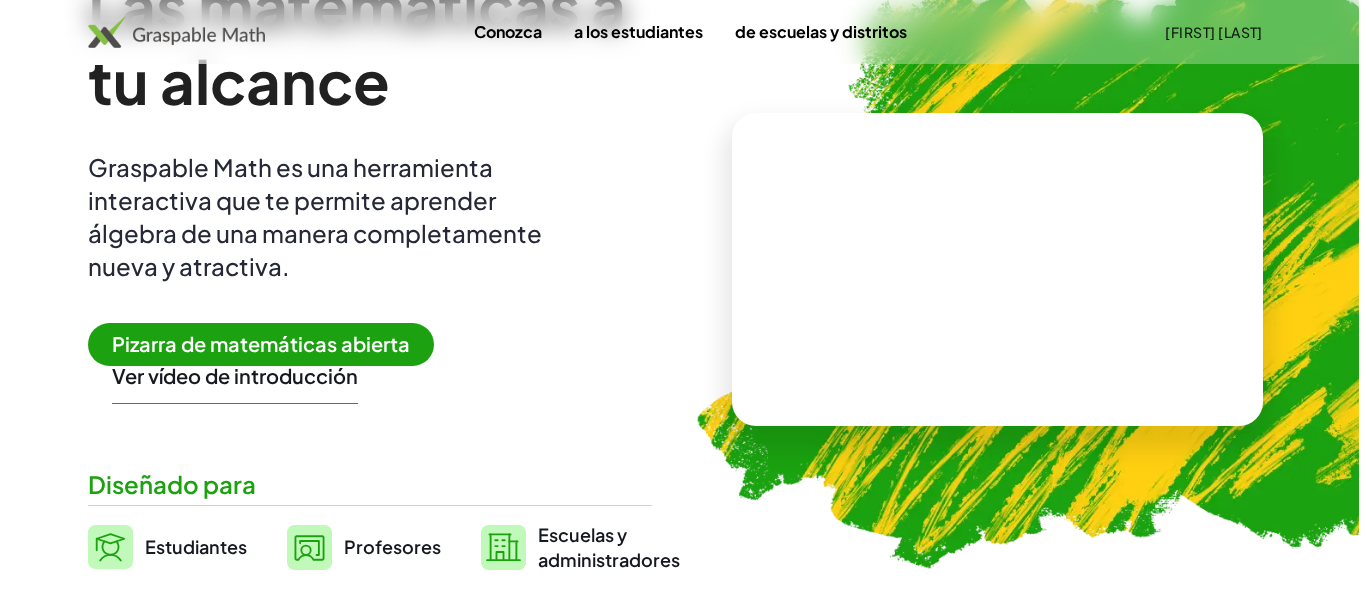 scroll, scrollTop: 0, scrollLeft: 0, axis: both 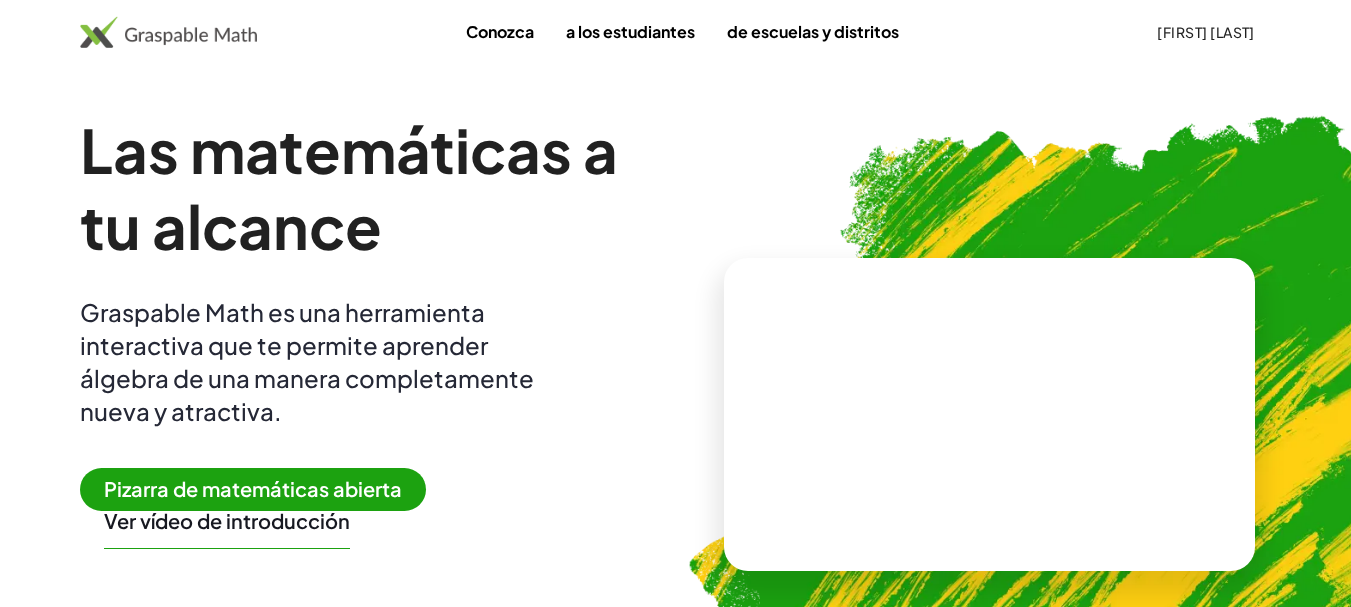 click on "[FIRST] [LAST]" at bounding box center [1206, 32] 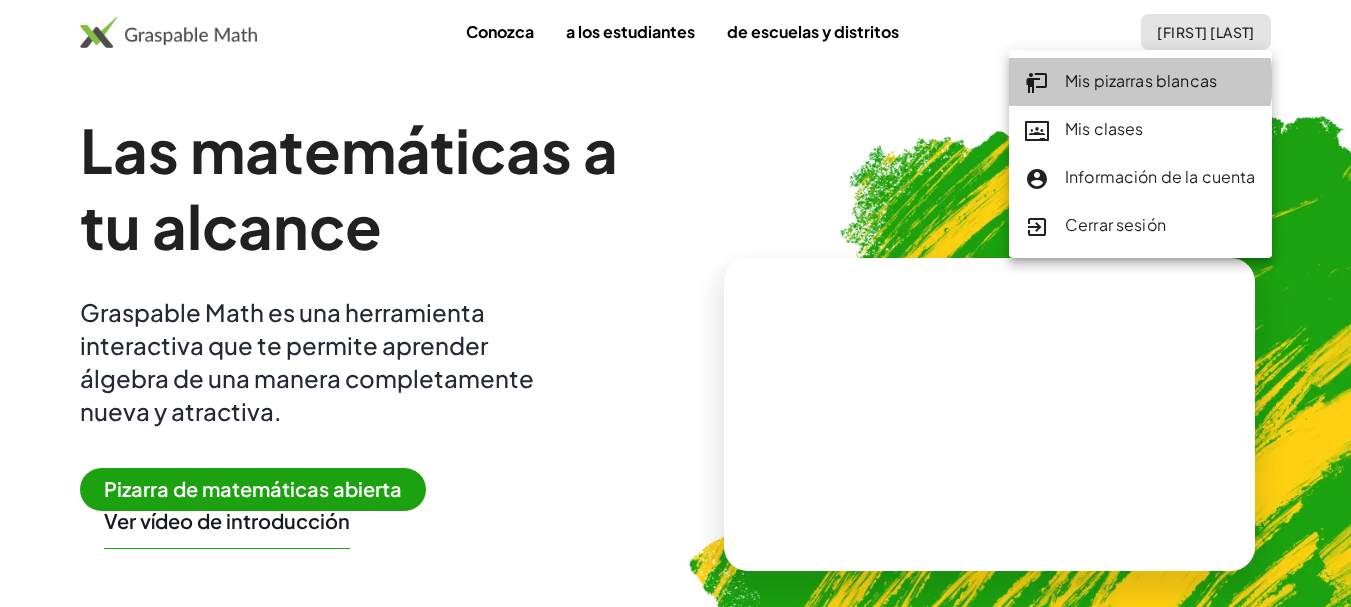 click on "Mis pizarras blancas" at bounding box center (1141, 80) 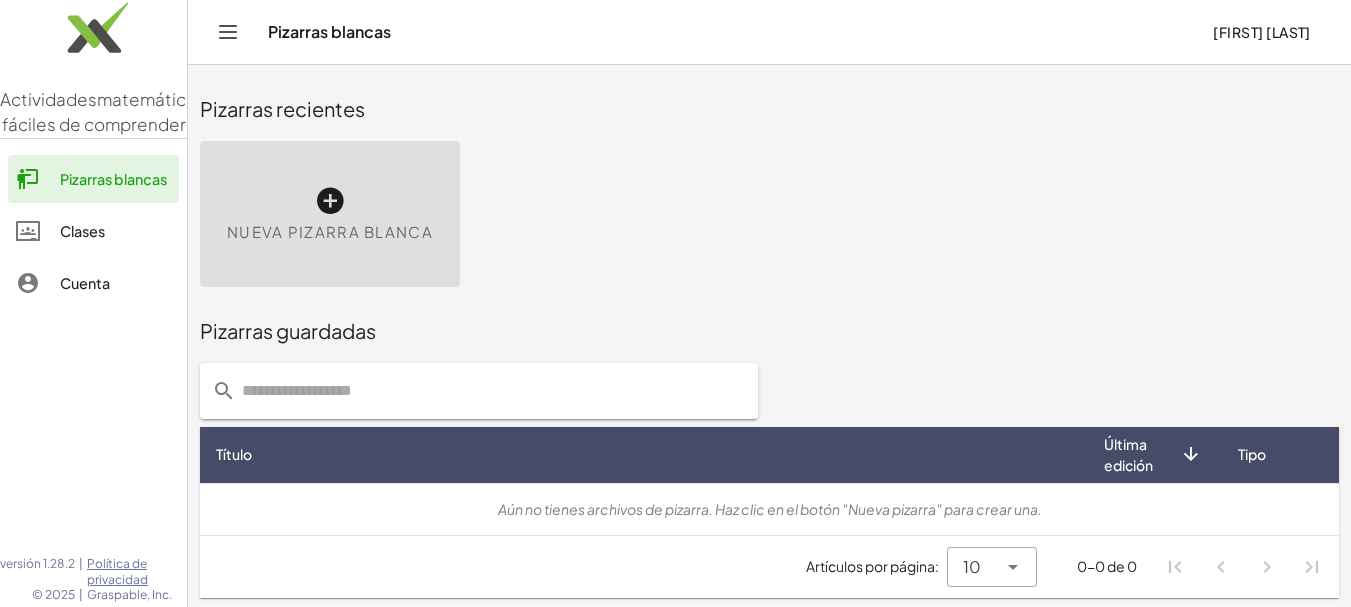 click on "Nueva pizarra blanca" at bounding box center [330, 231] 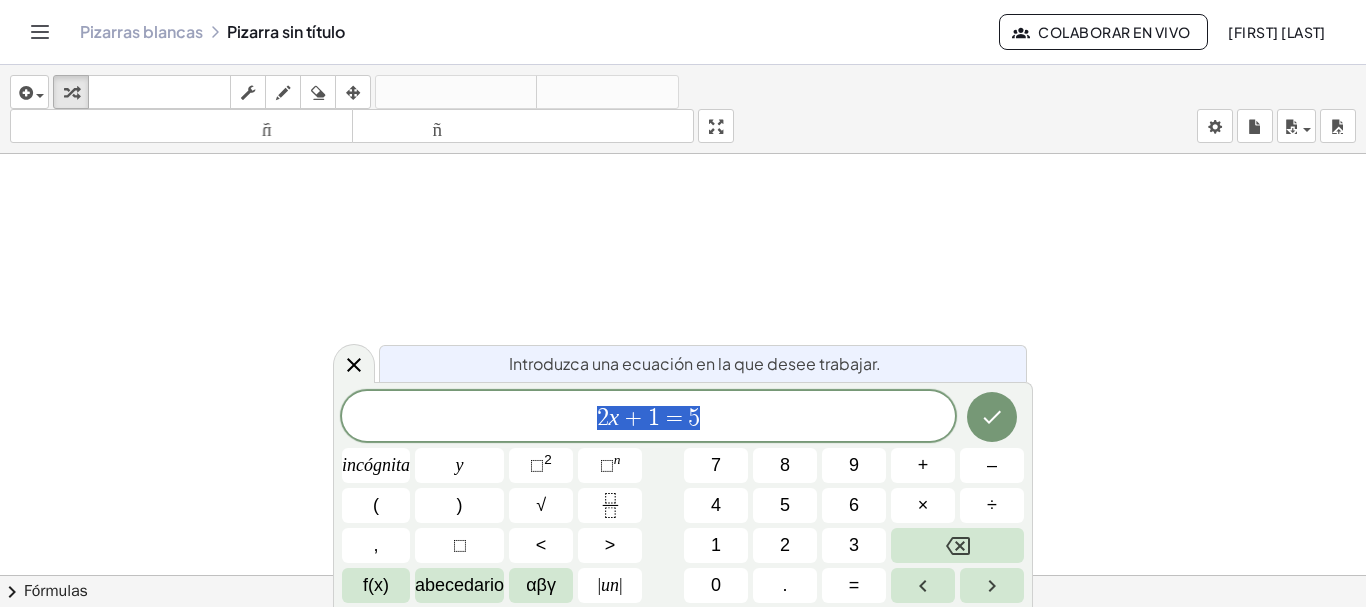click at bounding box center [683, 589] 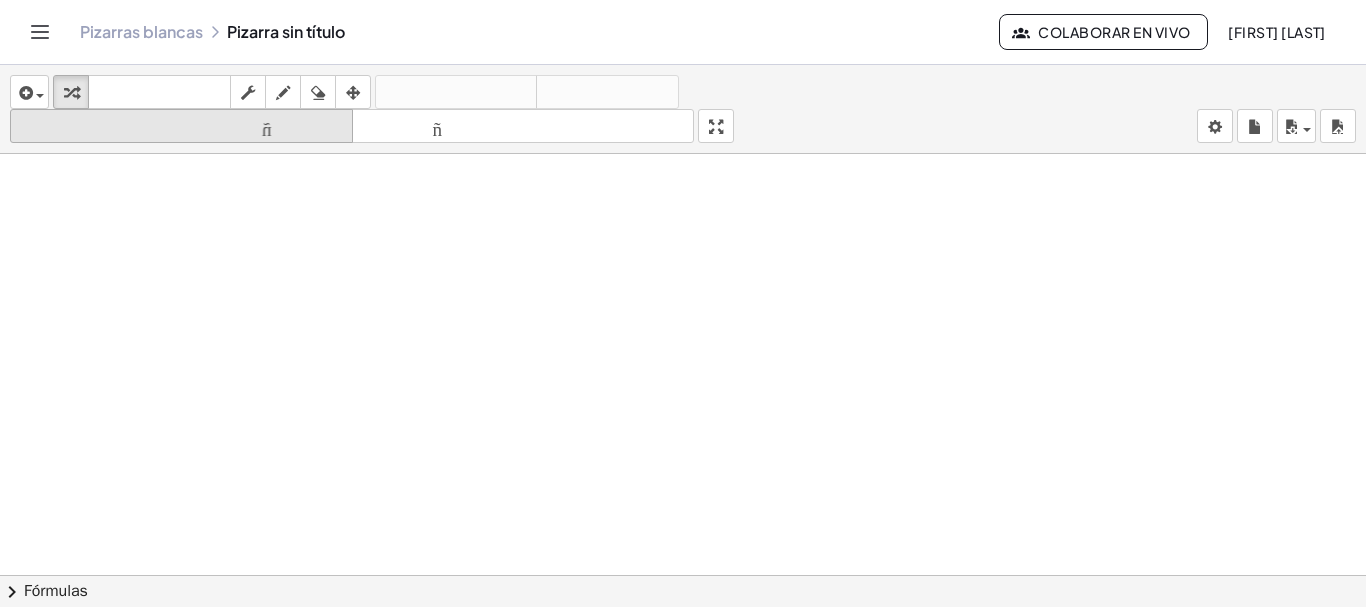 click on "tamaño_del_formato" at bounding box center (181, 126) 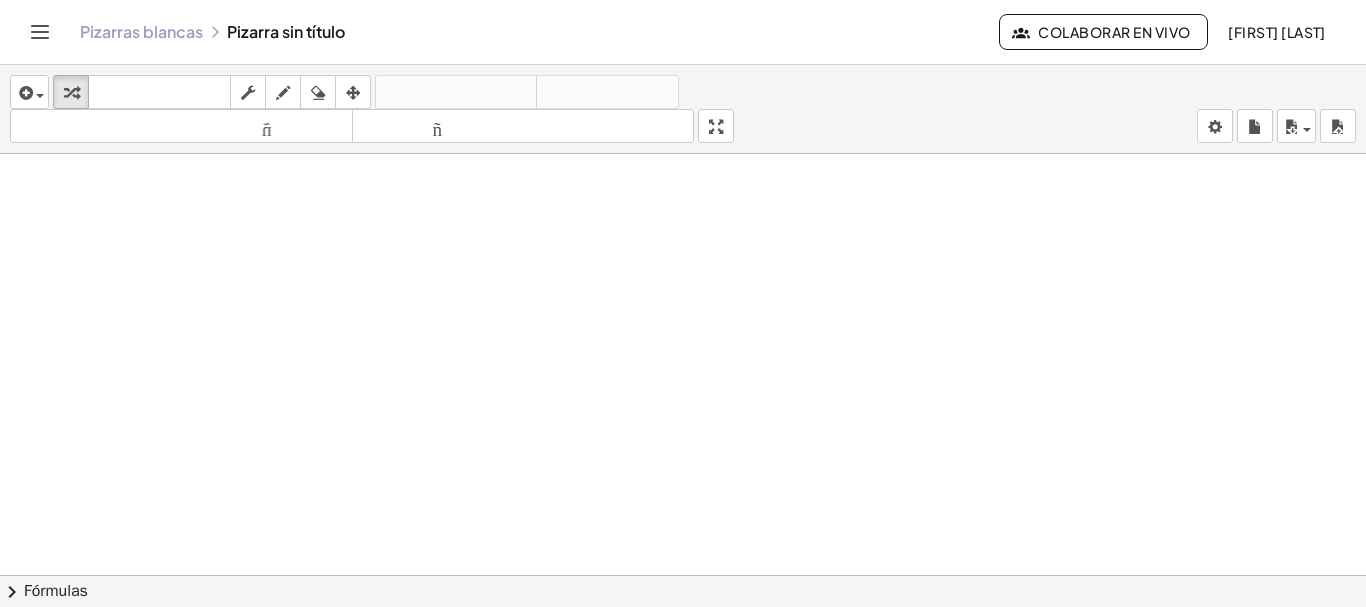 click at bounding box center [683, 589] 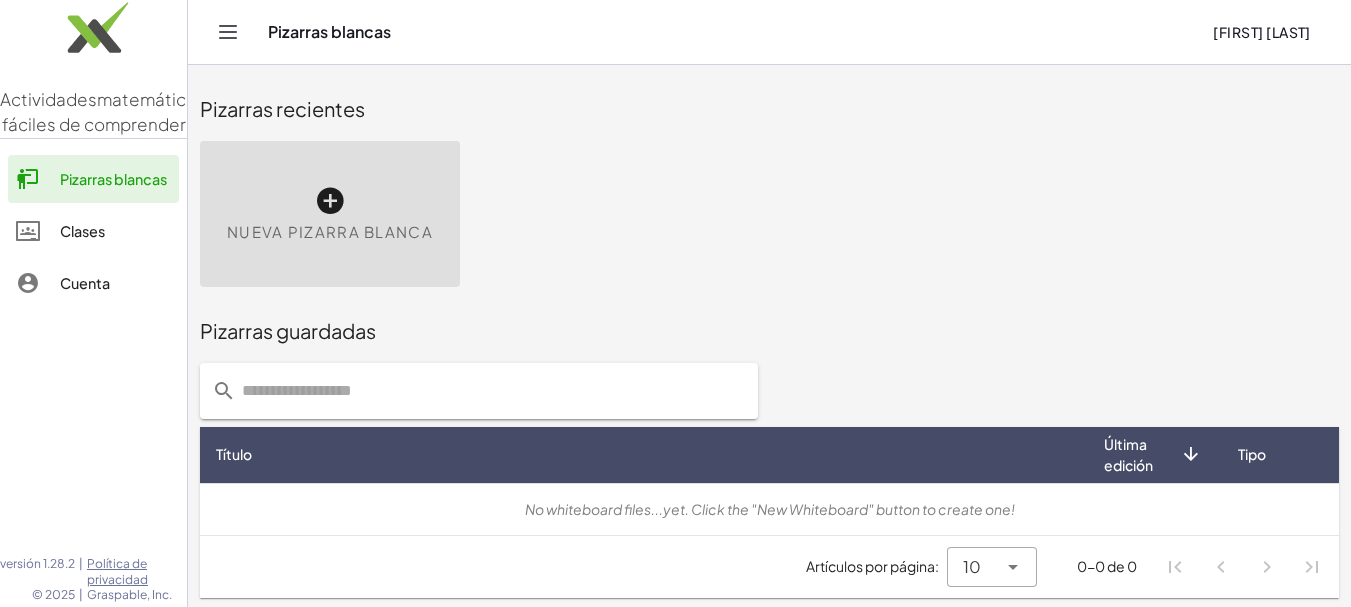 click on "Nueva pizarra blanca" at bounding box center (330, 214) 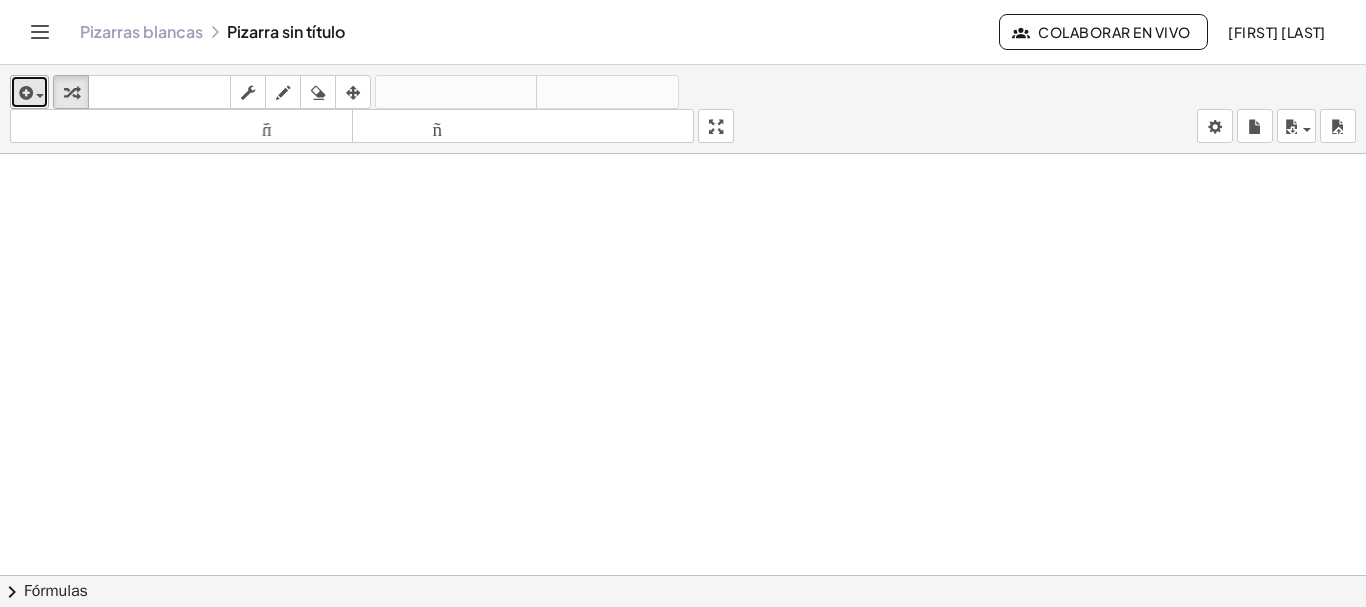 click at bounding box center (35, 95) 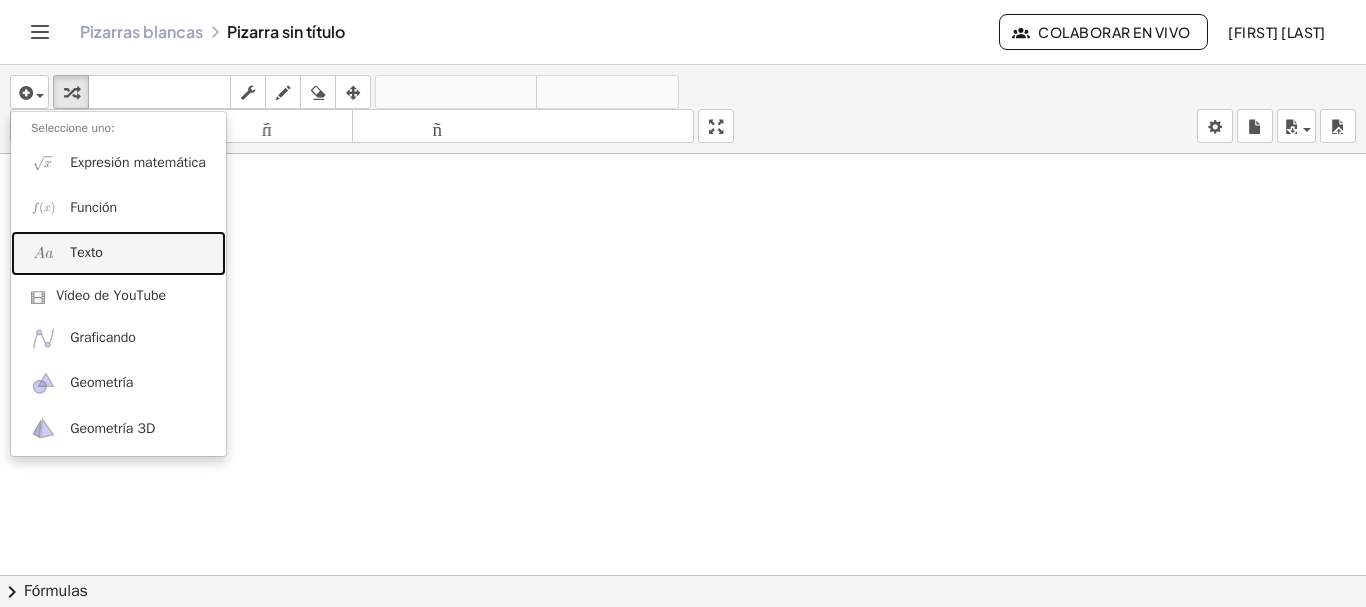 click on "Texto" at bounding box center (118, 253) 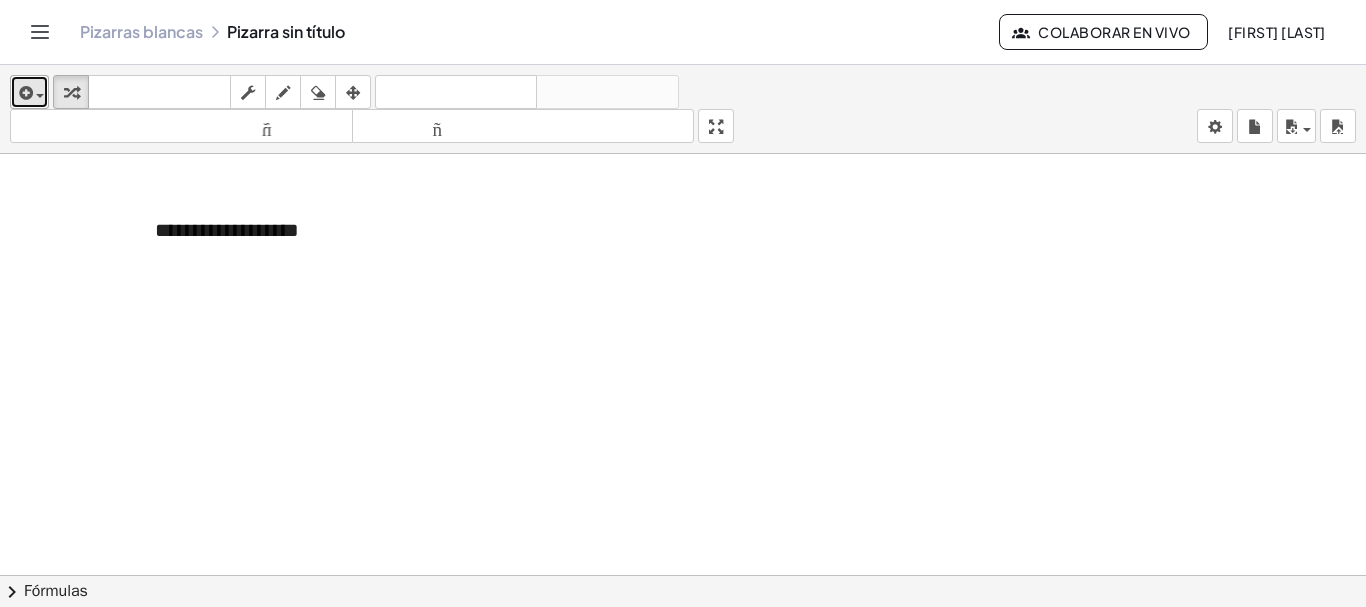 click on "insertar" at bounding box center [29, 92] 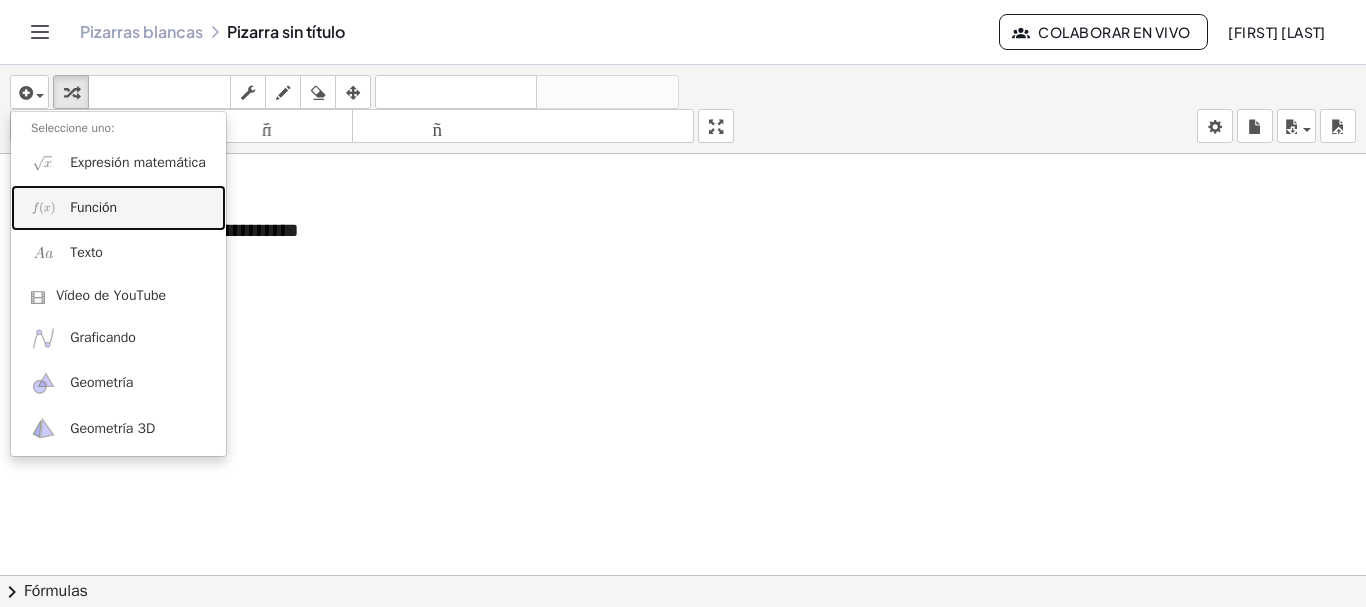 click on "Función" at bounding box center [93, 207] 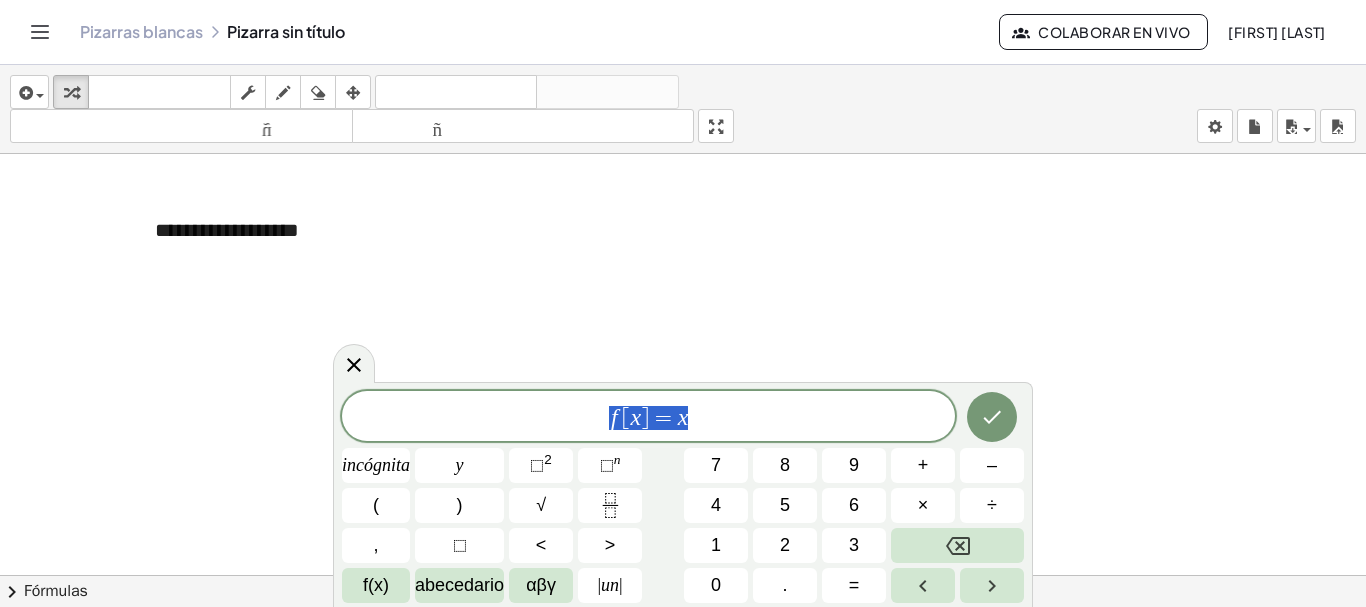 drag, startPoint x: 708, startPoint y: 422, endPoint x: 525, endPoint y: 423, distance: 183.00273 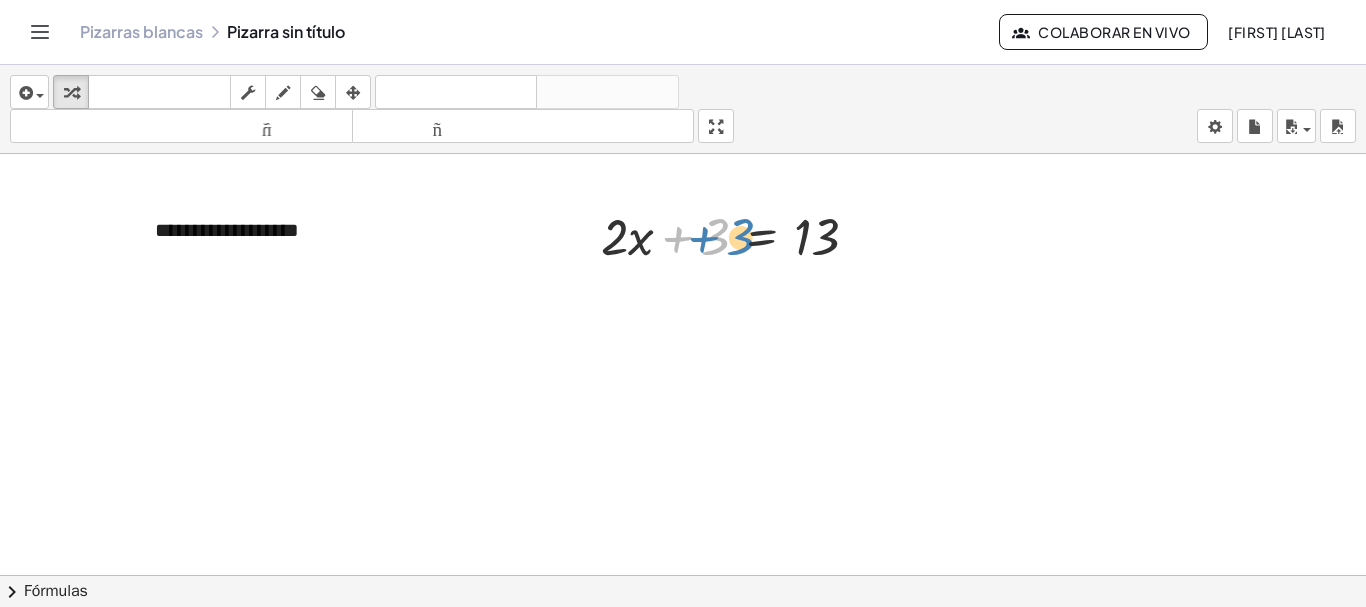drag, startPoint x: 708, startPoint y: 252, endPoint x: 733, endPoint y: 252, distance: 25 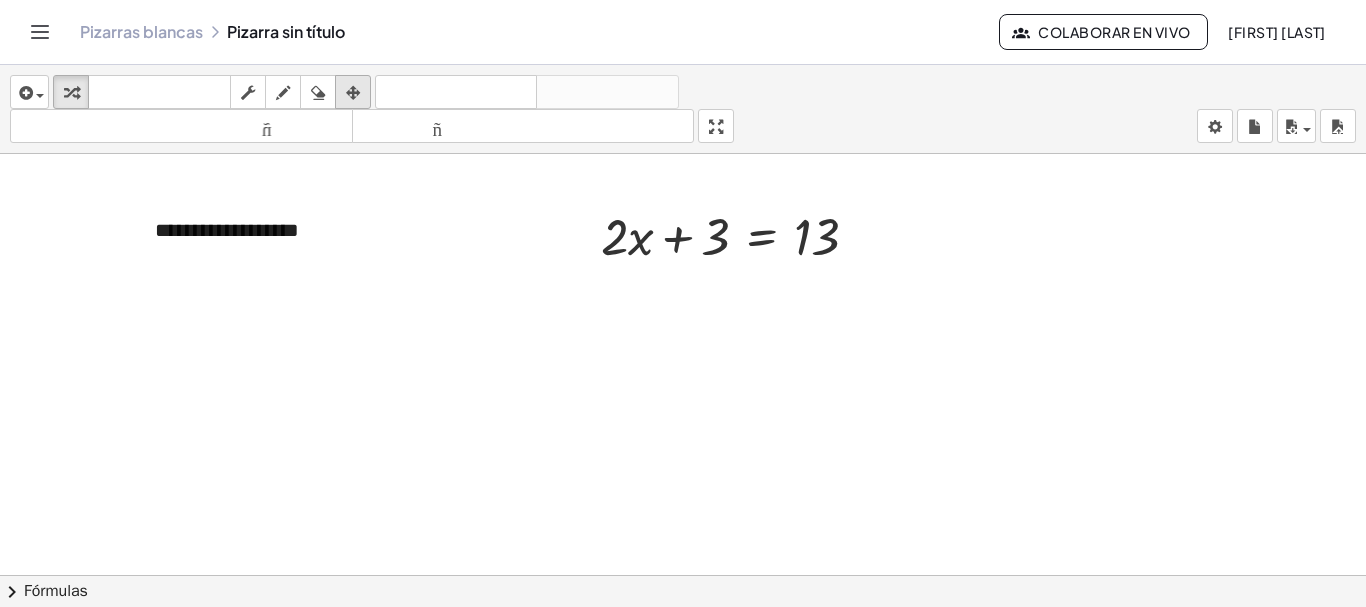 click at bounding box center (353, 93) 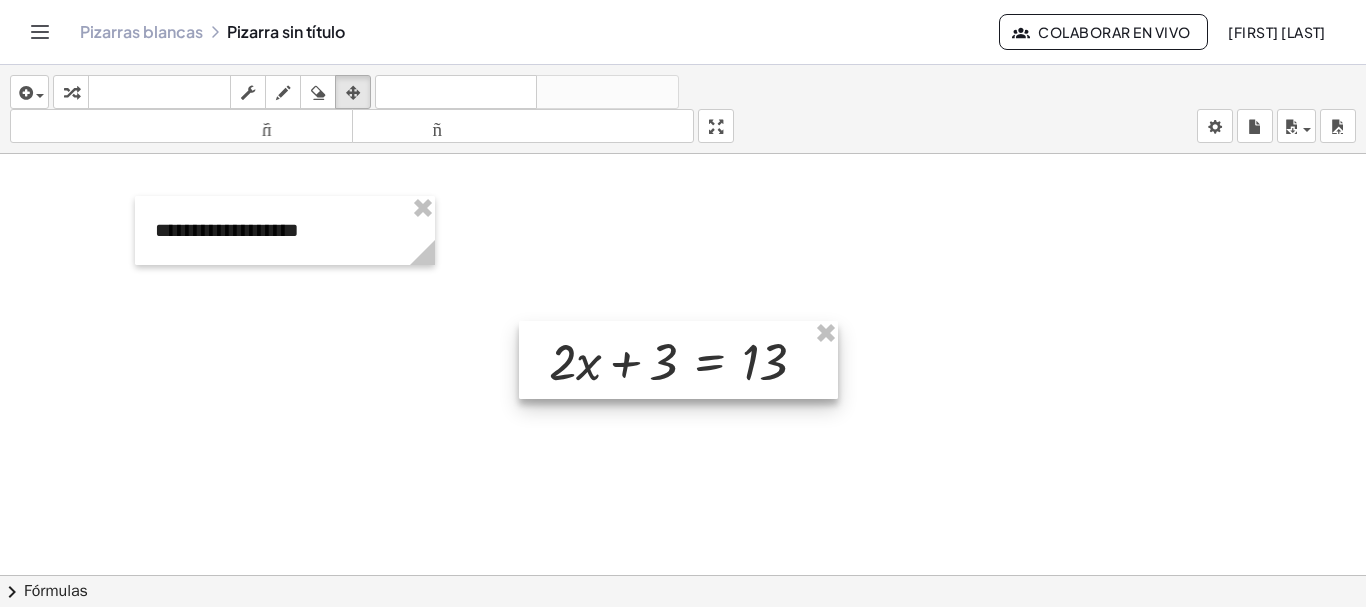 drag, startPoint x: 687, startPoint y: 229, endPoint x: 635, endPoint y: 354, distance: 135.38464 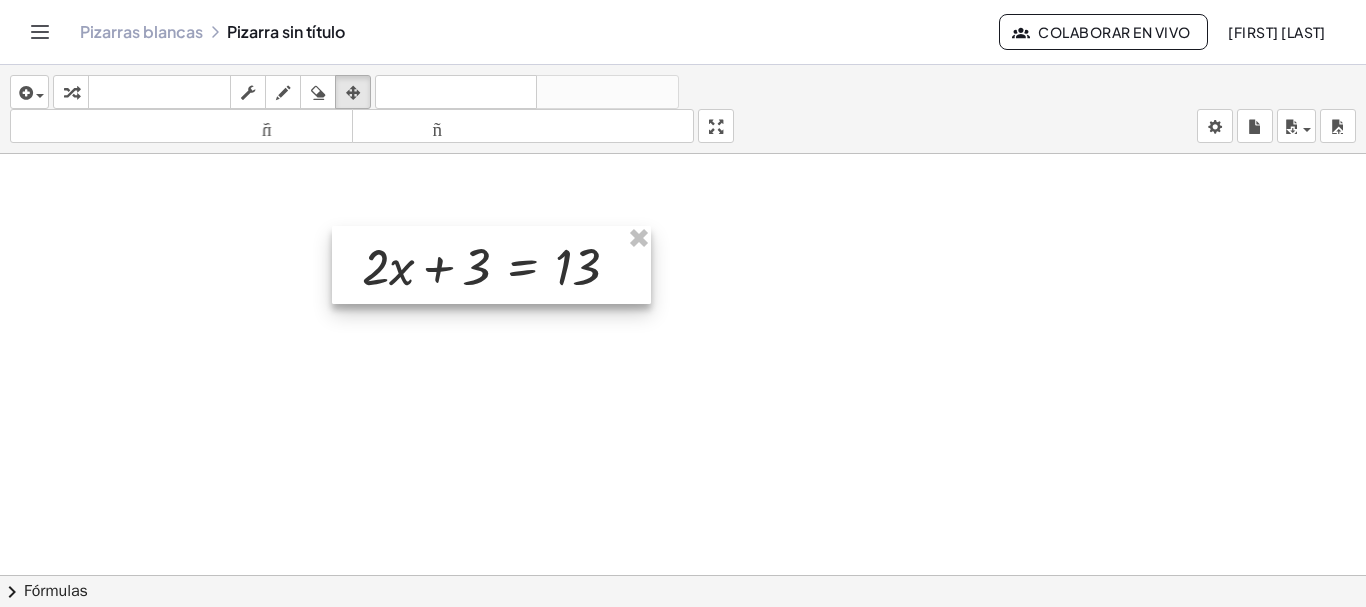 drag, startPoint x: 572, startPoint y: 310, endPoint x: 494, endPoint y: 269, distance: 88.11924 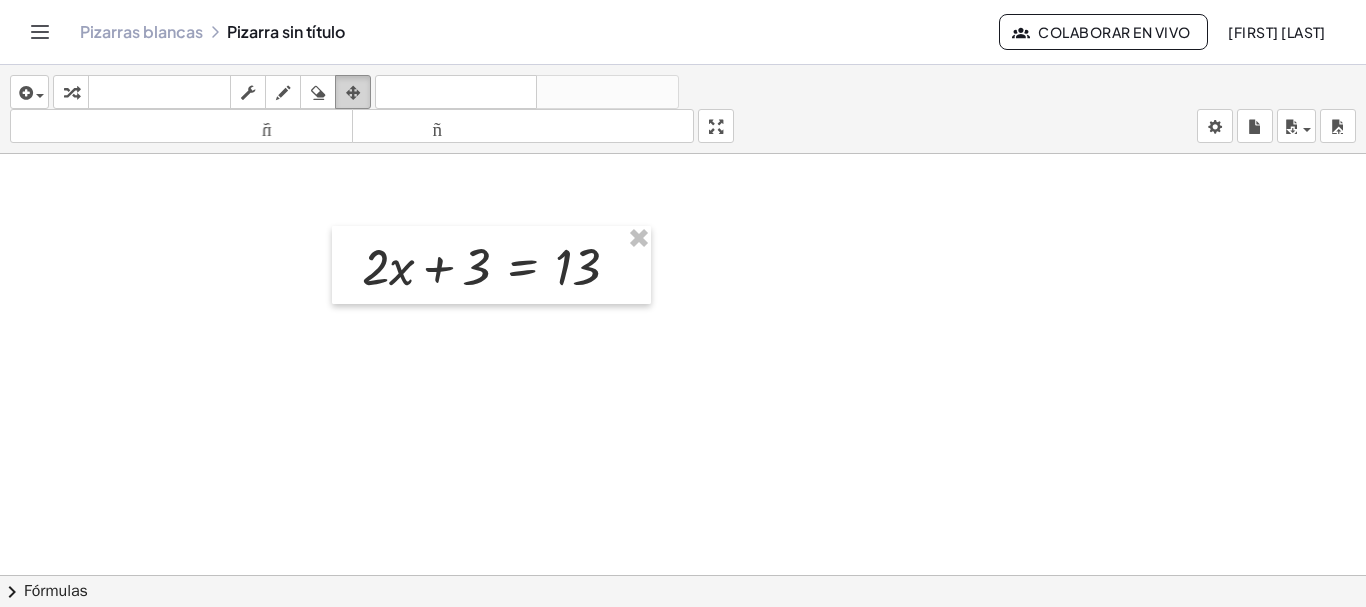 click on "arreglar" at bounding box center [353, 92] 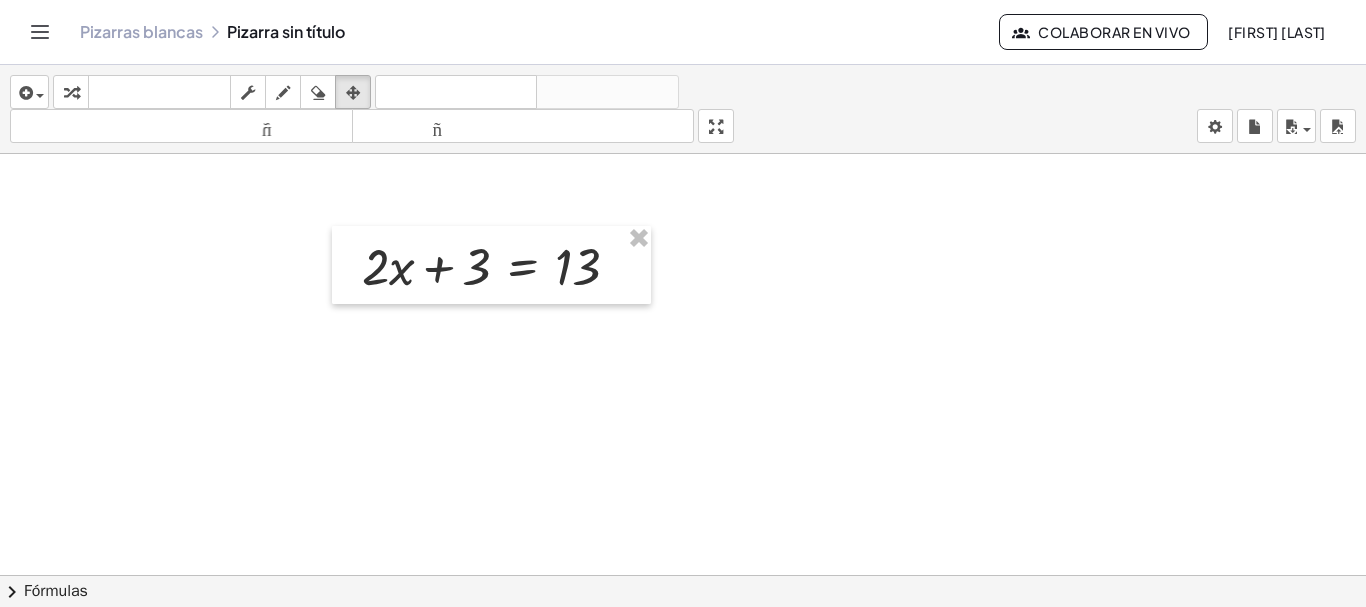 click at bounding box center (683, 589) 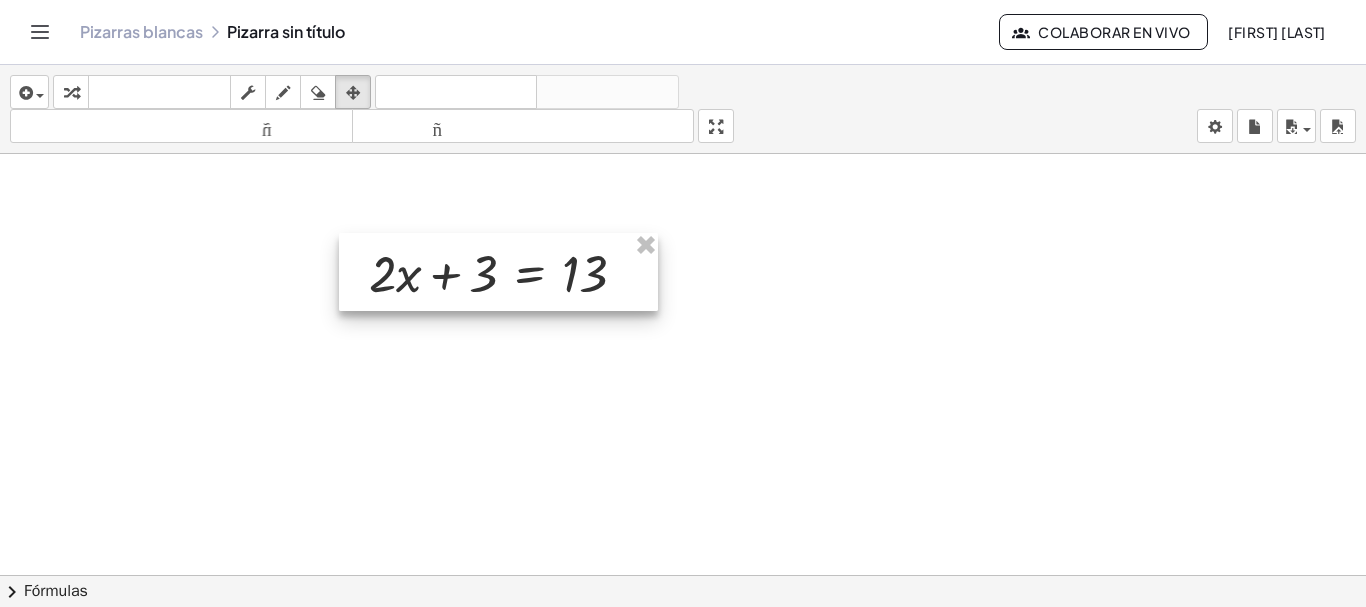 click at bounding box center [498, 272] 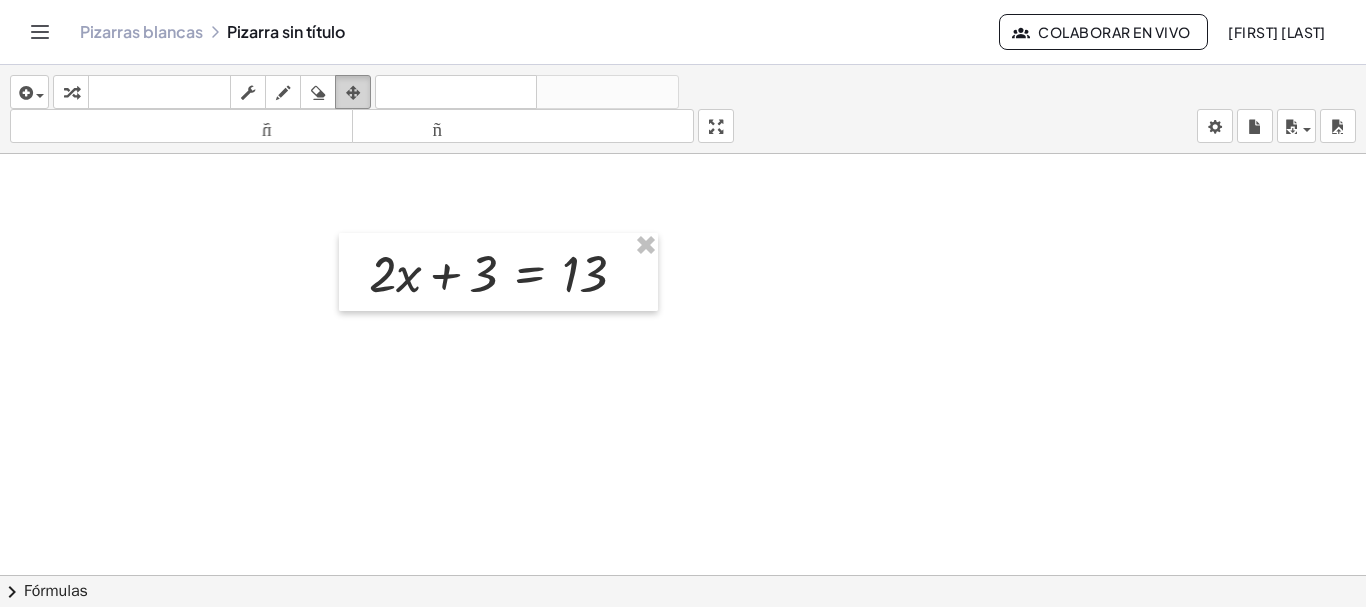 click at bounding box center [353, 93] 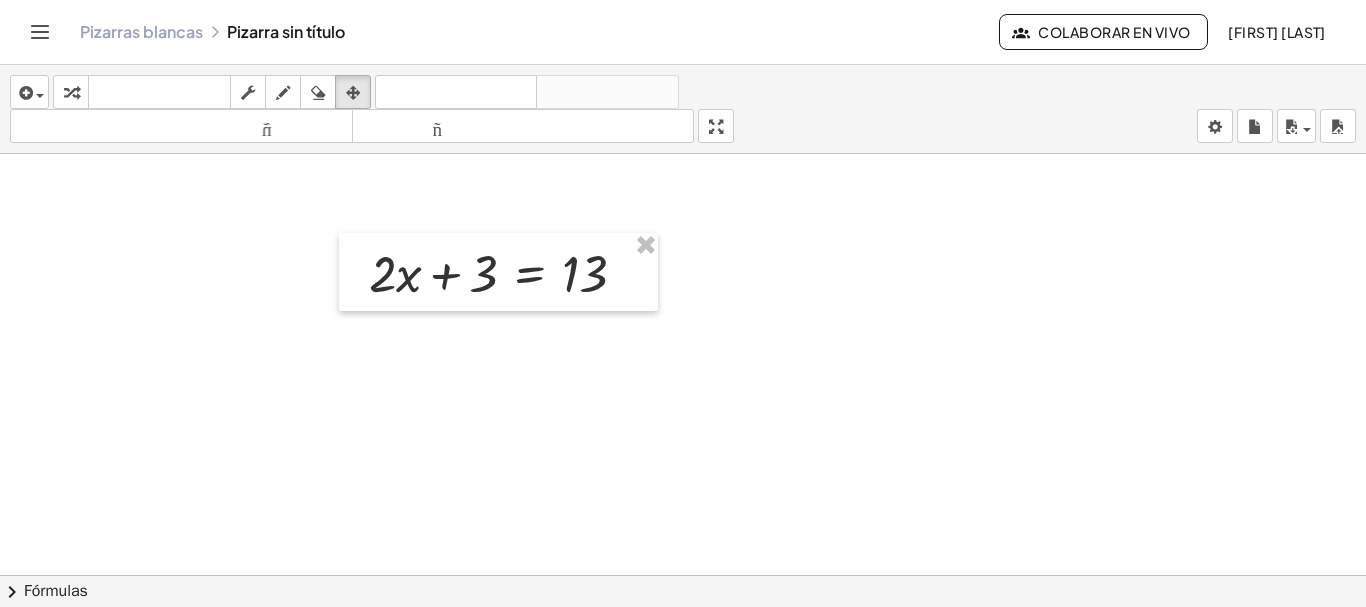click at bounding box center [683, 589] 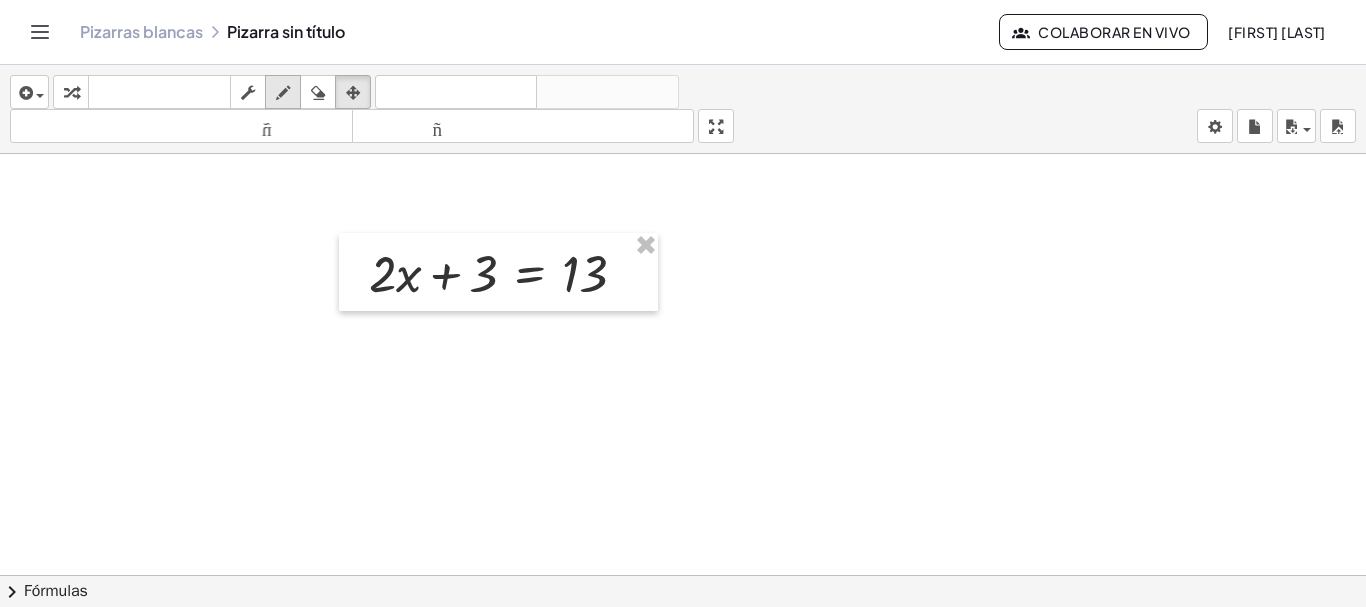 click at bounding box center [283, 93] 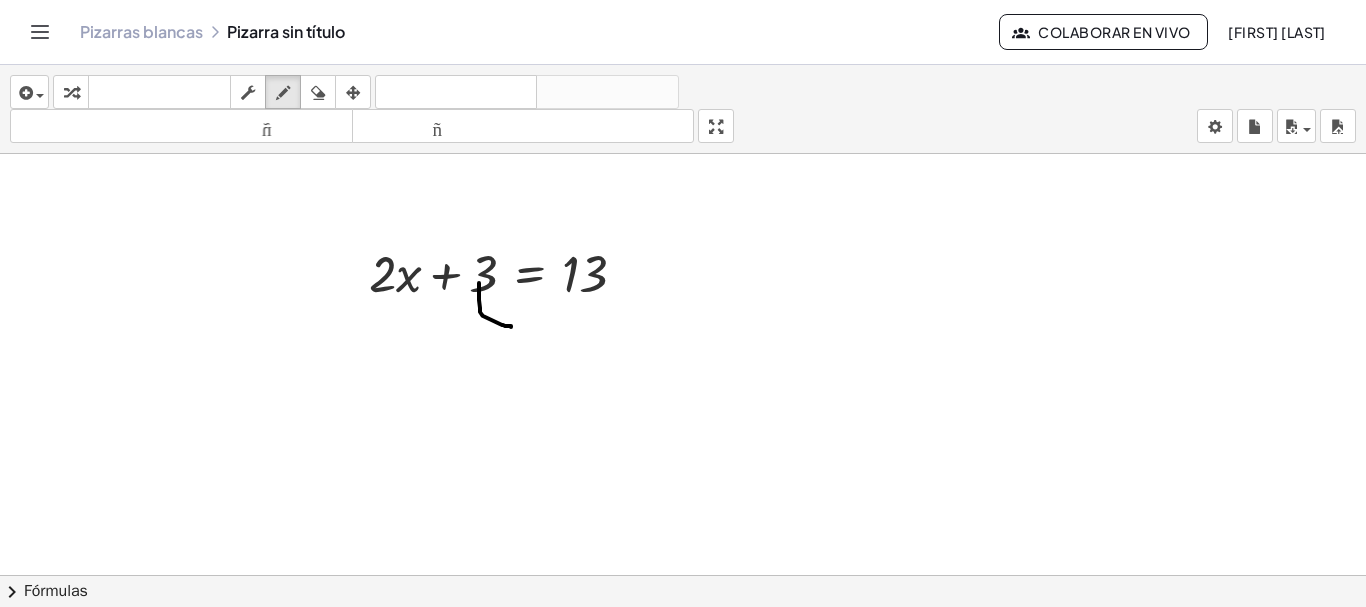 drag, startPoint x: 479, startPoint y: 283, endPoint x: 511, endPoint y: 327, distance: 54.405884 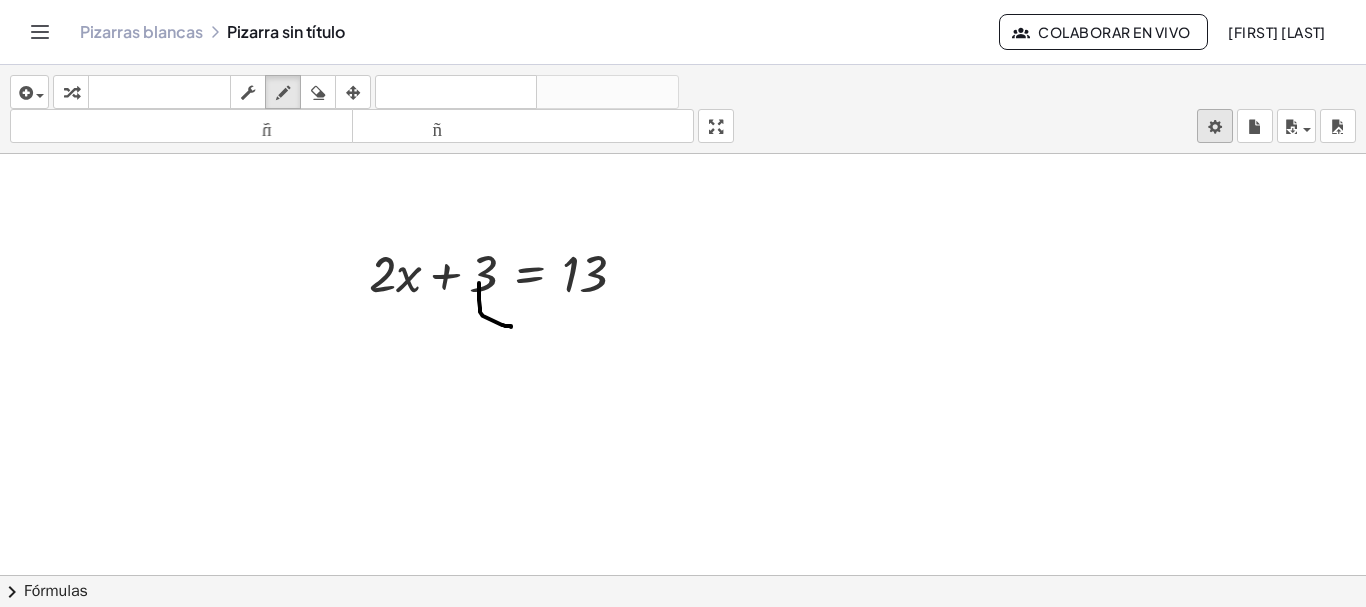 click on "Actividades matemáticas fáciles de comprender Pizarras blancas Clases Cuenta versión 1.28.2 | Política de privacidad © 2025 | Graspable, Inc. Pizarras blancas Pizarra sin título Colaborar en vivo [FIRST] [LAST] insertar Seleccione uno: Expresión matemática Función Texto Vídeo de YouTube Graficando Geometría Geometría 3D transformar teclado teclado fregar dibujar borrar arreglar deshacer deshacer rehacer rehacer tamaño_del_formato menor tamaño_del_formato más grande pantalla completa carga ahorrar nuevo ajustes + · 2 · x + 3 = 13 × chevron_right Fórmulas Arrastre un lado de una fórmula sobre una expresión resaltada en el lienzo para aplicarla. Fórmula cuadrática + · a · x 2 + · b · x + c = 0 ⇔ x = · ( − b ± 2 √ ( + b 2 − · 4 · a · c ) ) · 2 · a + x 2 + · p · x" at bounding box center (683, 303) 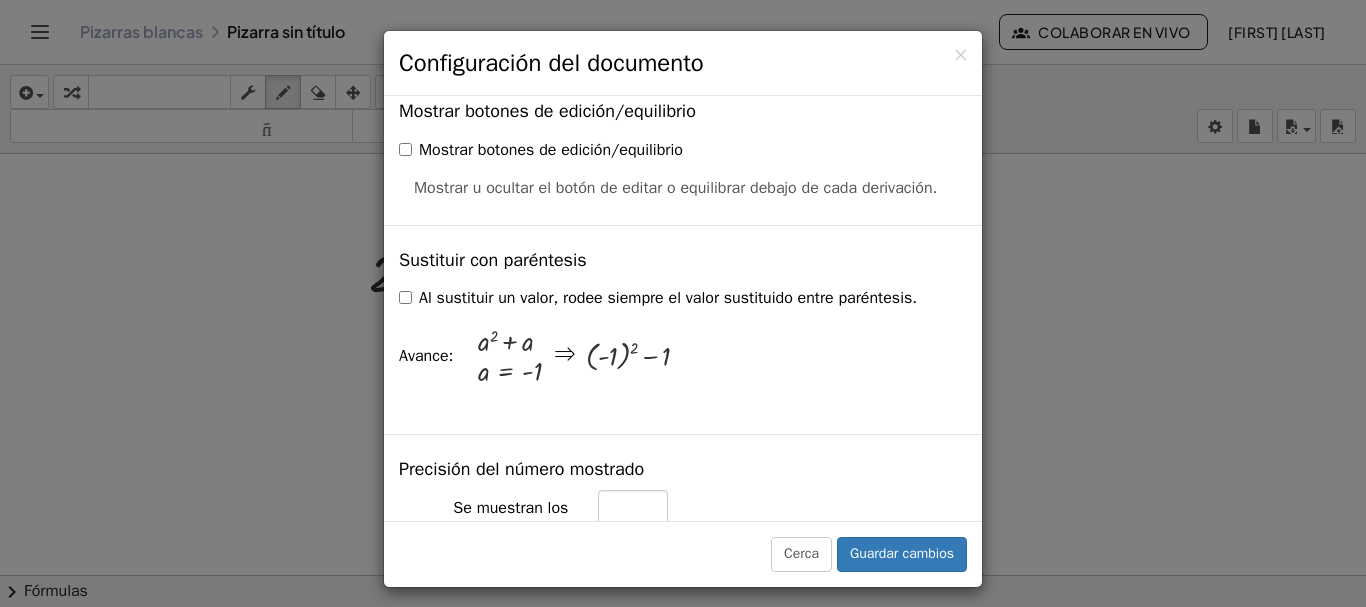 scroll, scrollTop: 500, scrollLeft: 0, axis: vertical 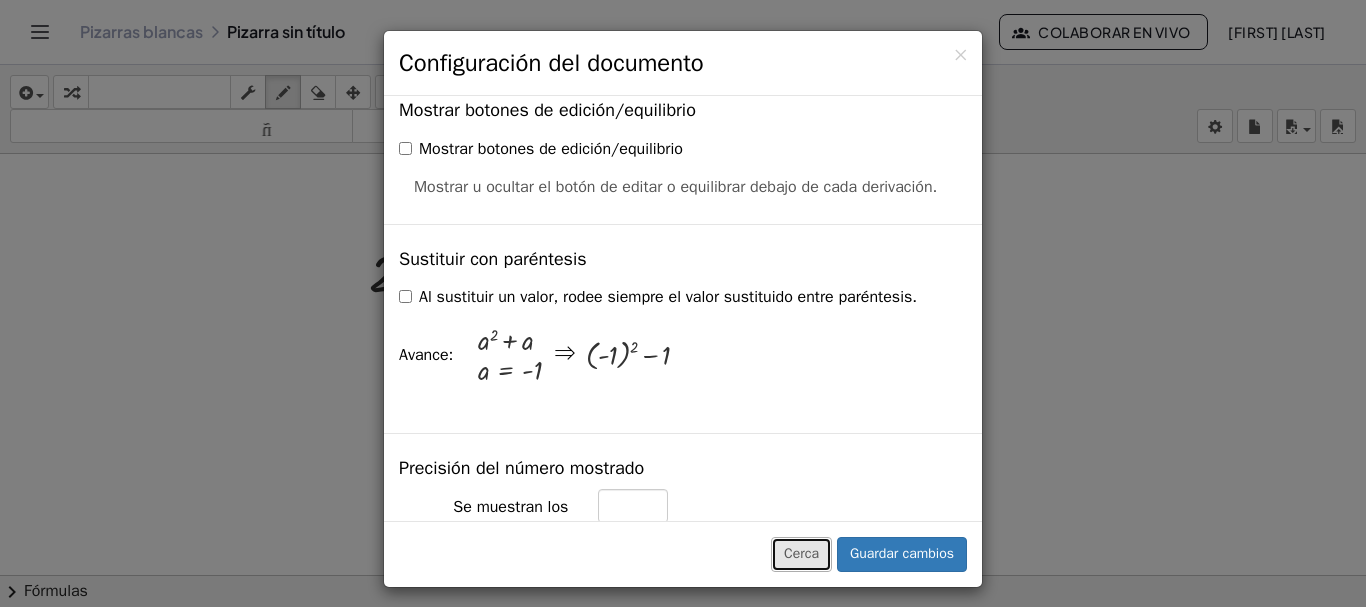click on "Cerca" at bounding box center [801, 554] 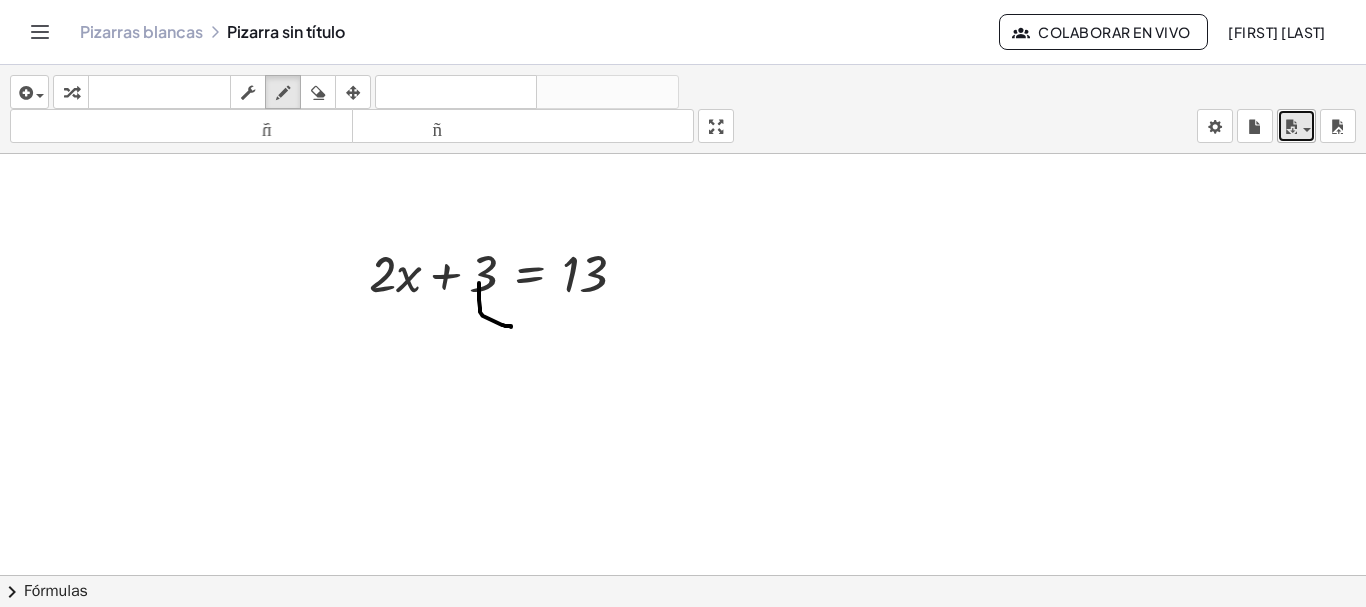 click at bounding box center [1296, 126] 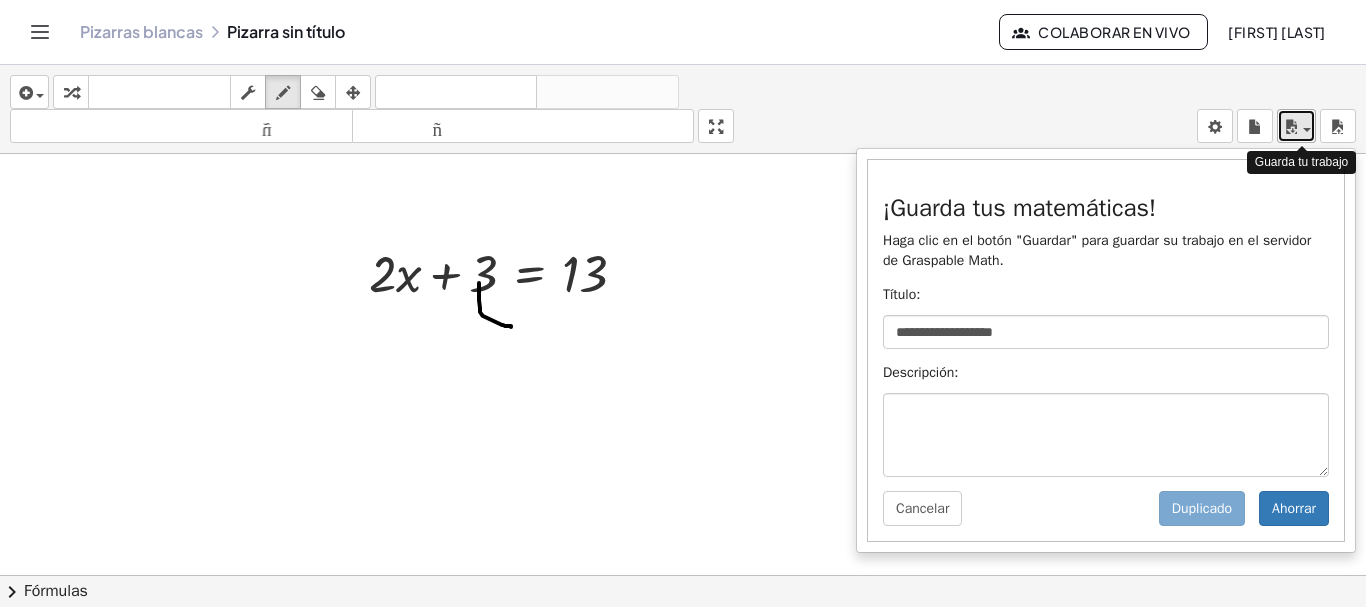 click at bounding box center (1296, 126) 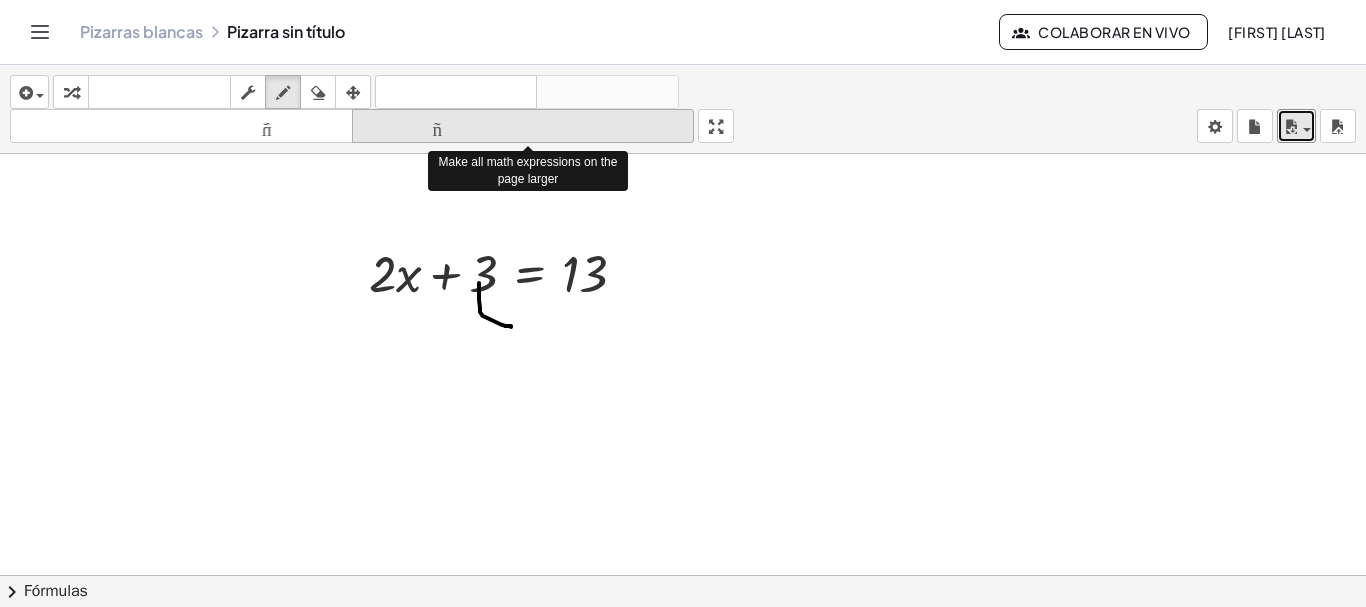 click on "tamaño_del_formato más grande" at bounding box center (523, 126) 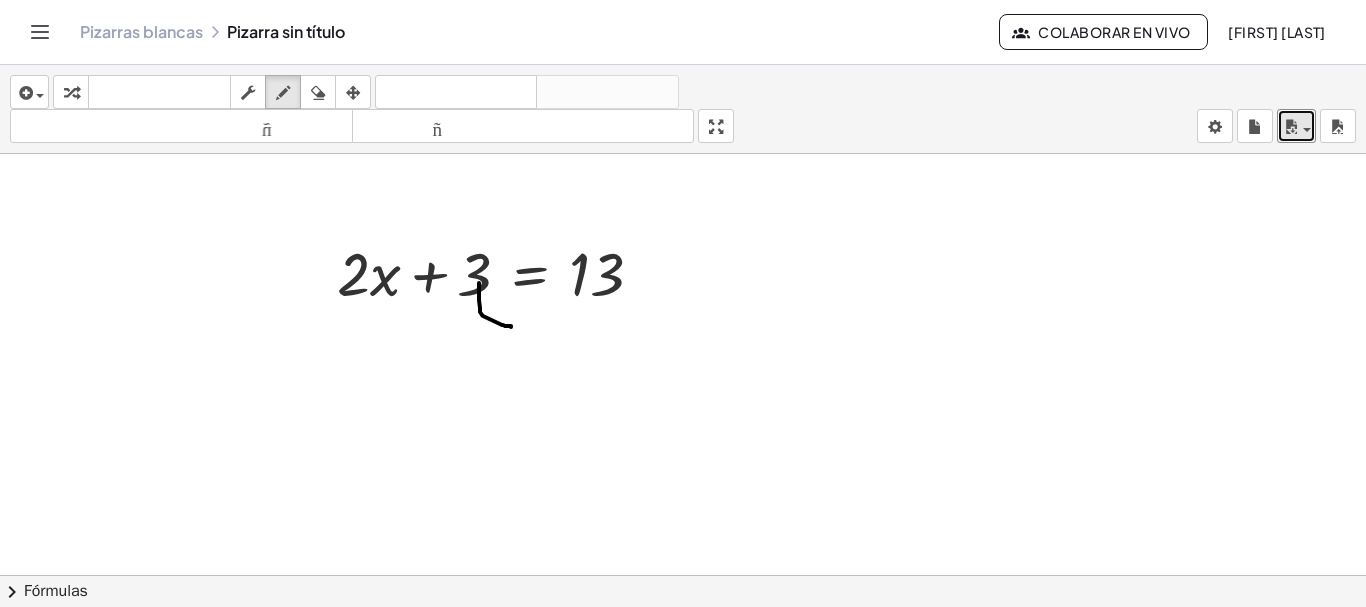 drag, startPoint x: 728, startPoint y: 130, endPoint x: 728, endPoint y: 251, distance: 121 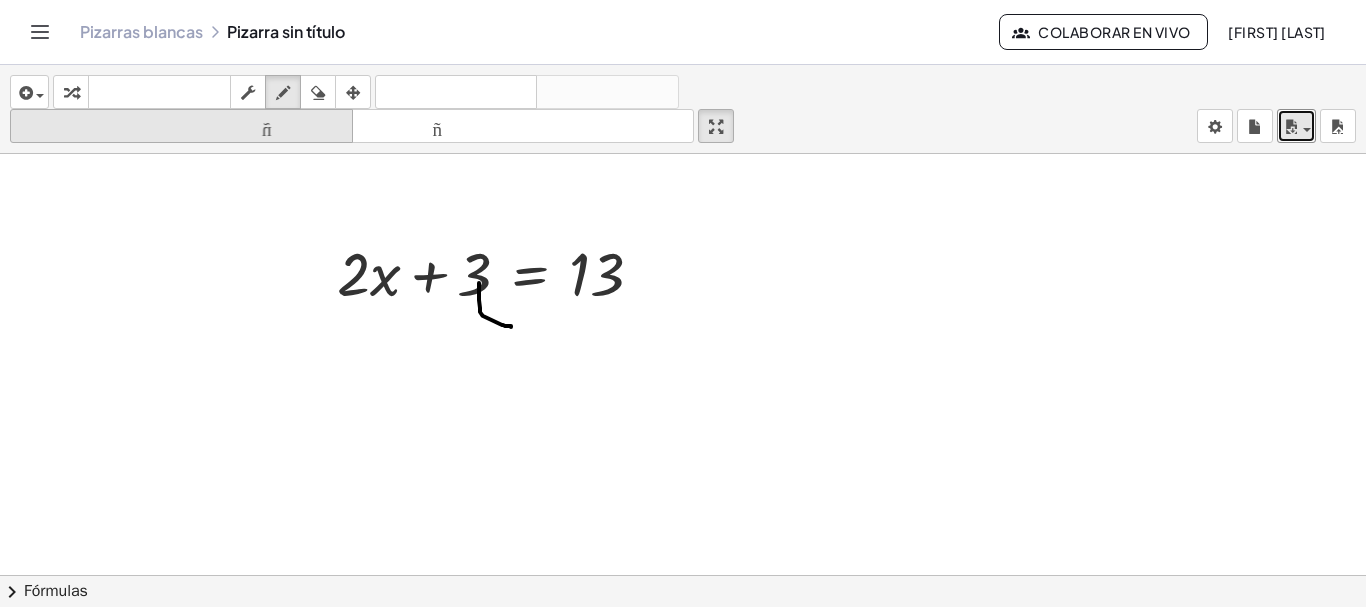 click on "tamaño_del_formato" at bounding box center (181, 126) 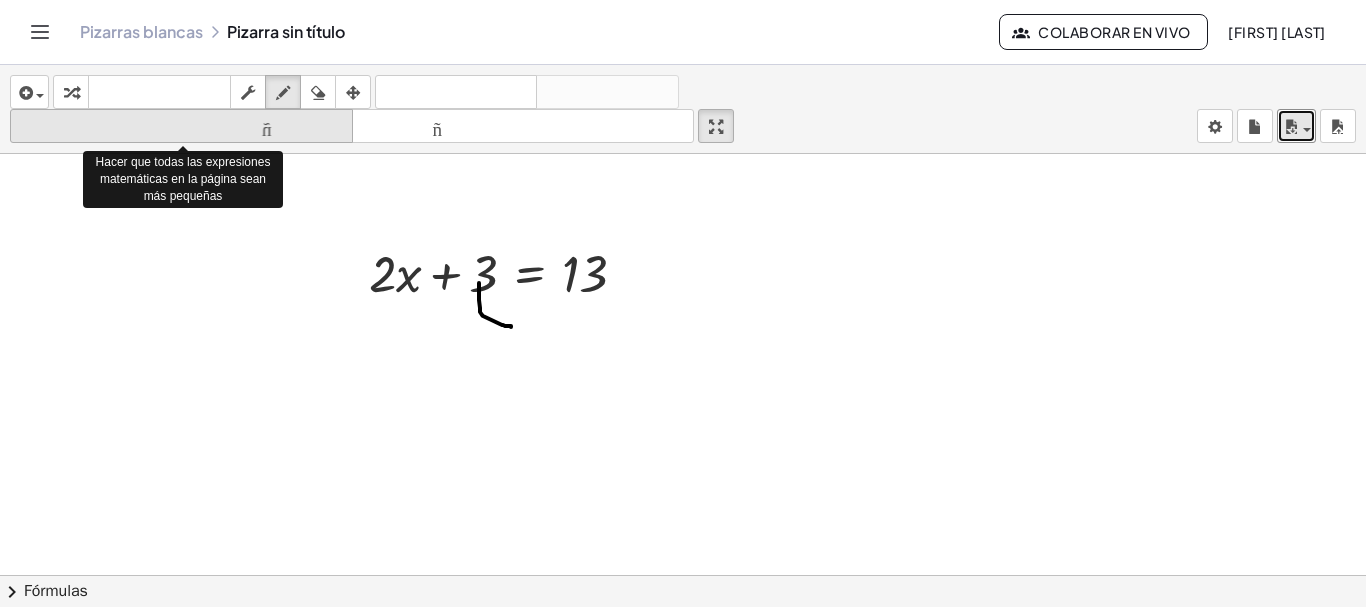 click on "tamaño_del_formato" at bounding box center (181, 126) 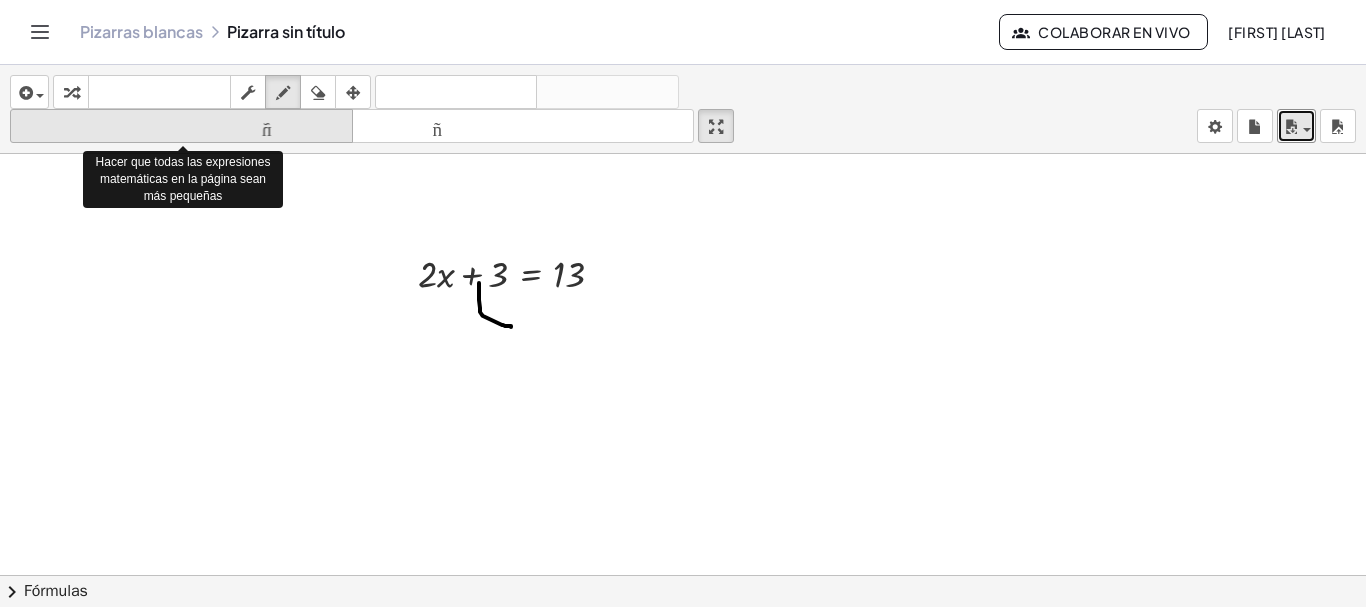 click on "tamaño_del_formato" at bounding box center [181, 126] 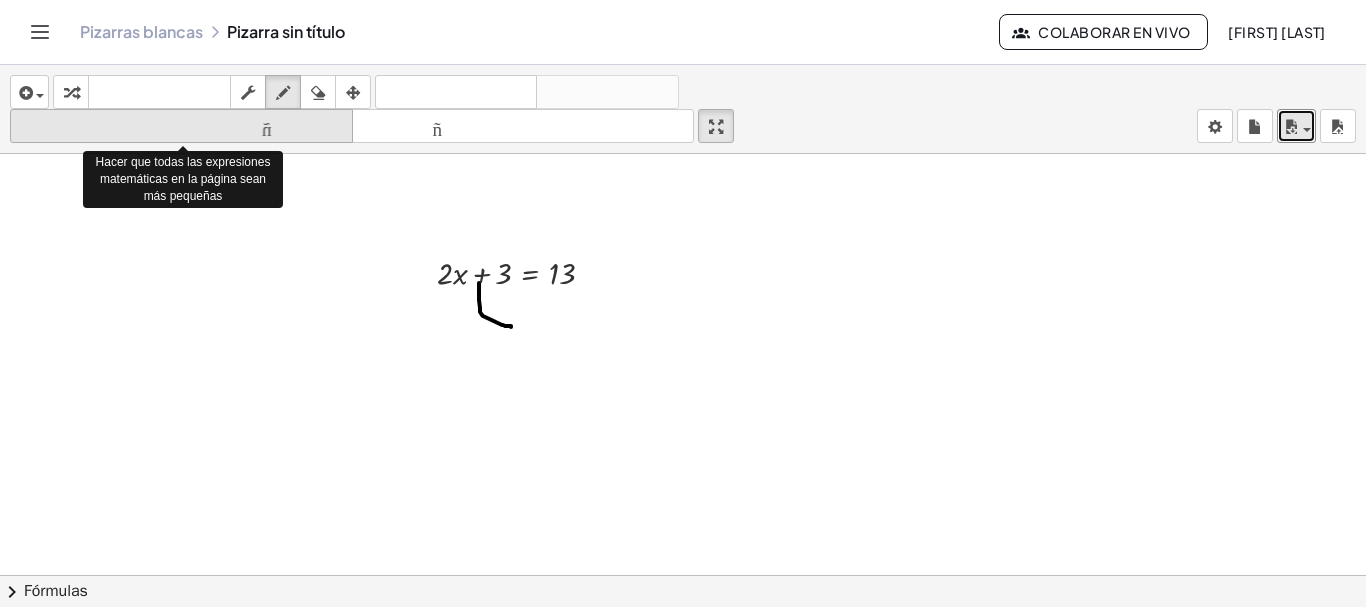 click on "tamaño_del_formato" at bounding box center [181, 126] 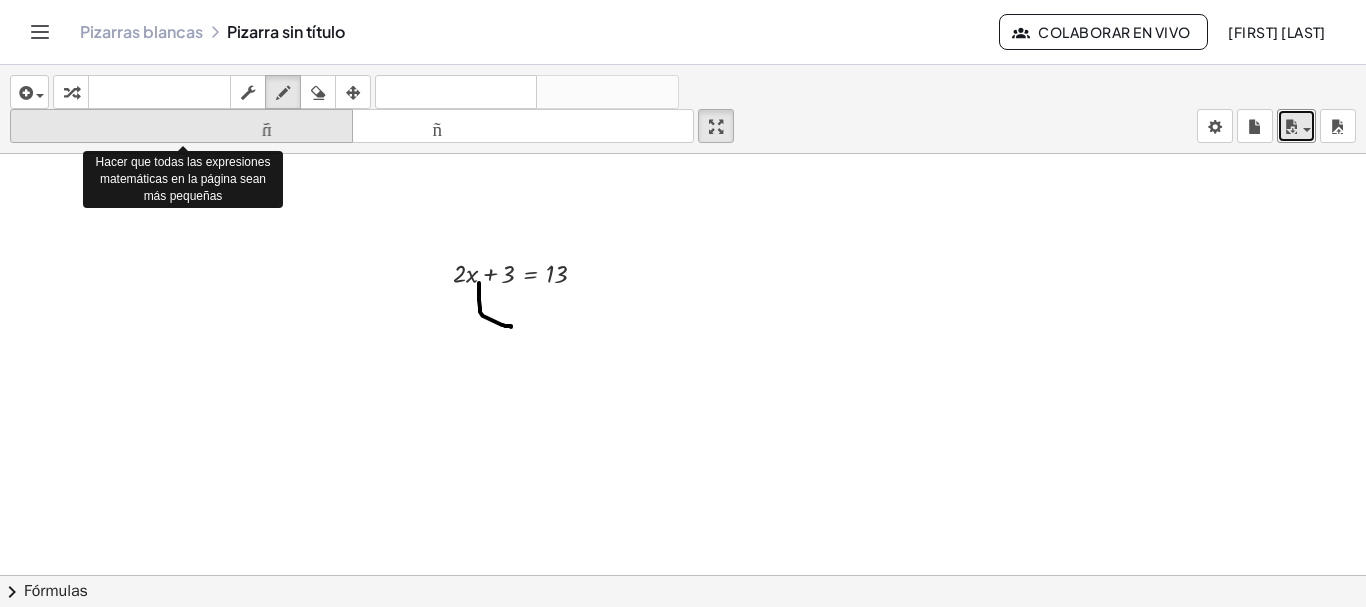 click on "tamaño_del_formato" at bounding box center (181, 126) 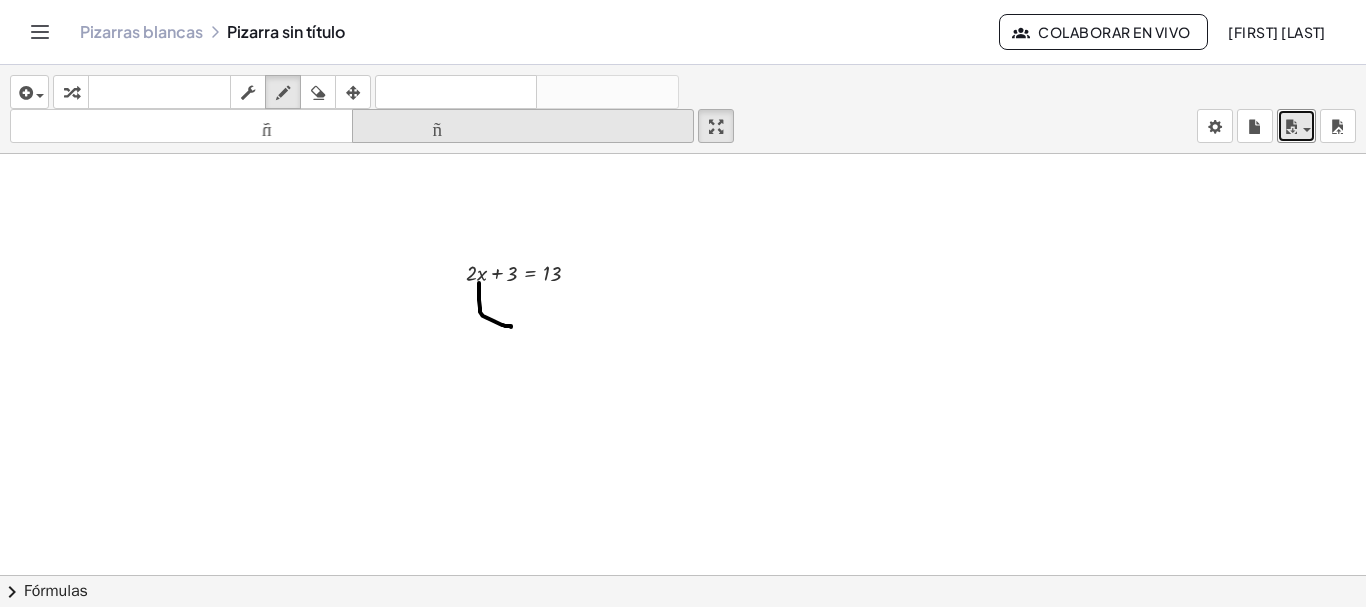 click on "tamaño_del_formato" at bounding box center [523, 126] 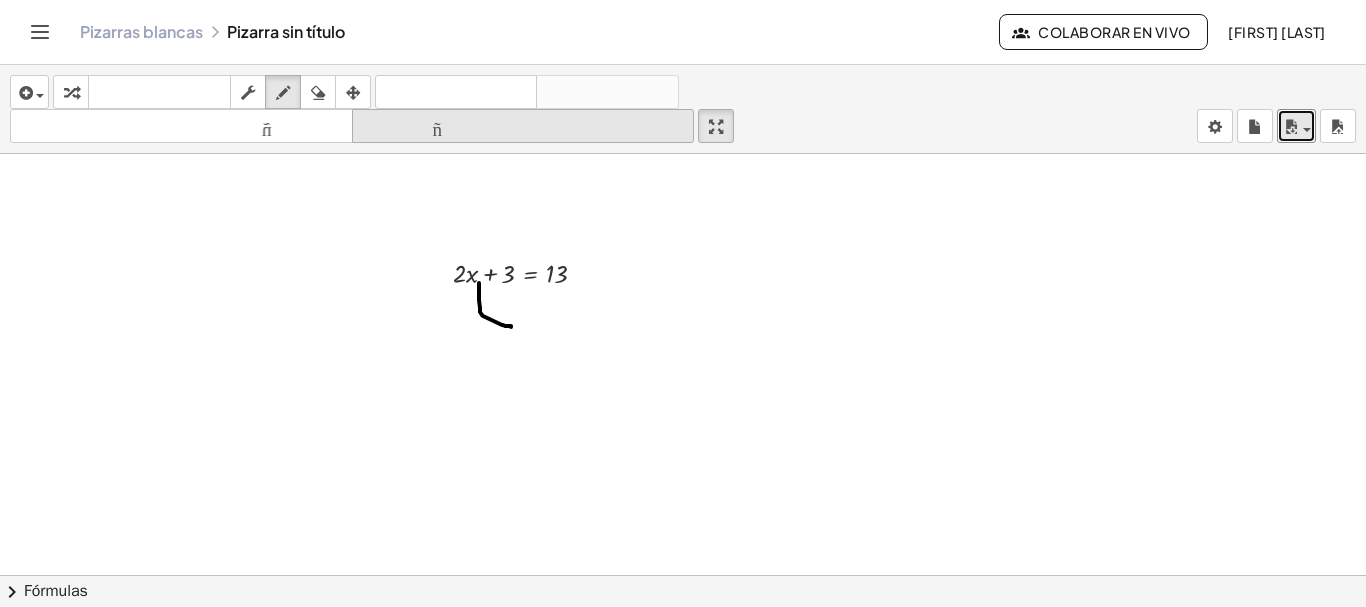 click on "tamaño_del_formato" at bounding box center (523, 126) 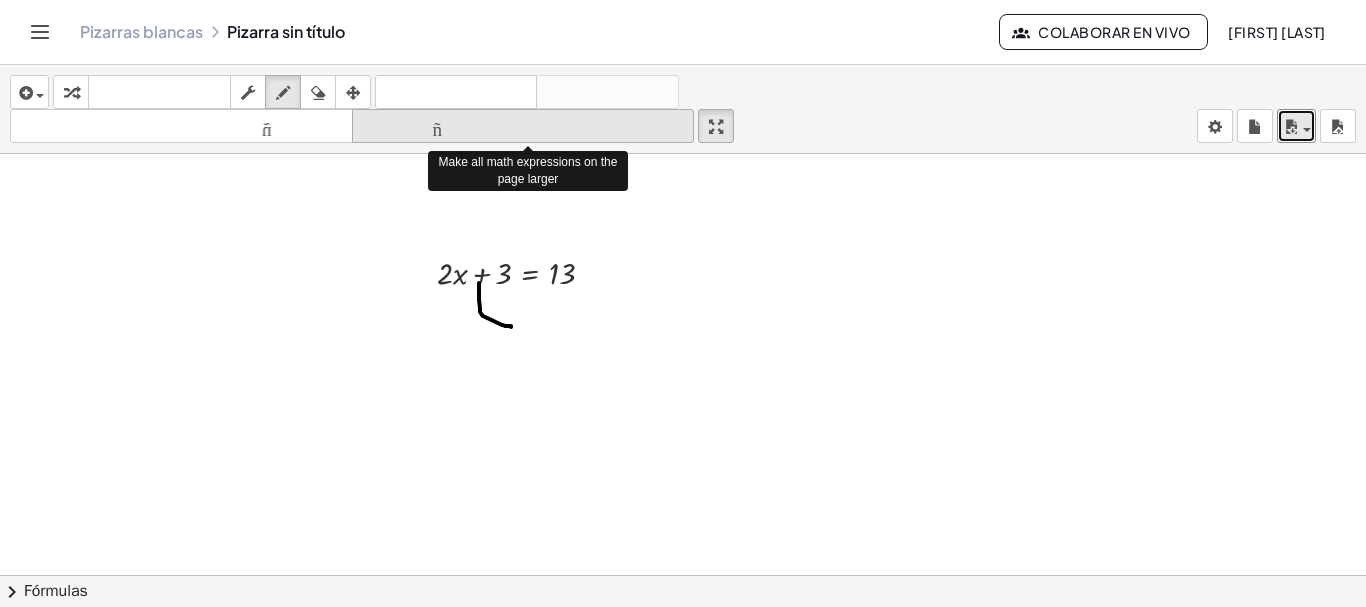 click on "tamaño_del_formato" at bounding box center (523, 126) 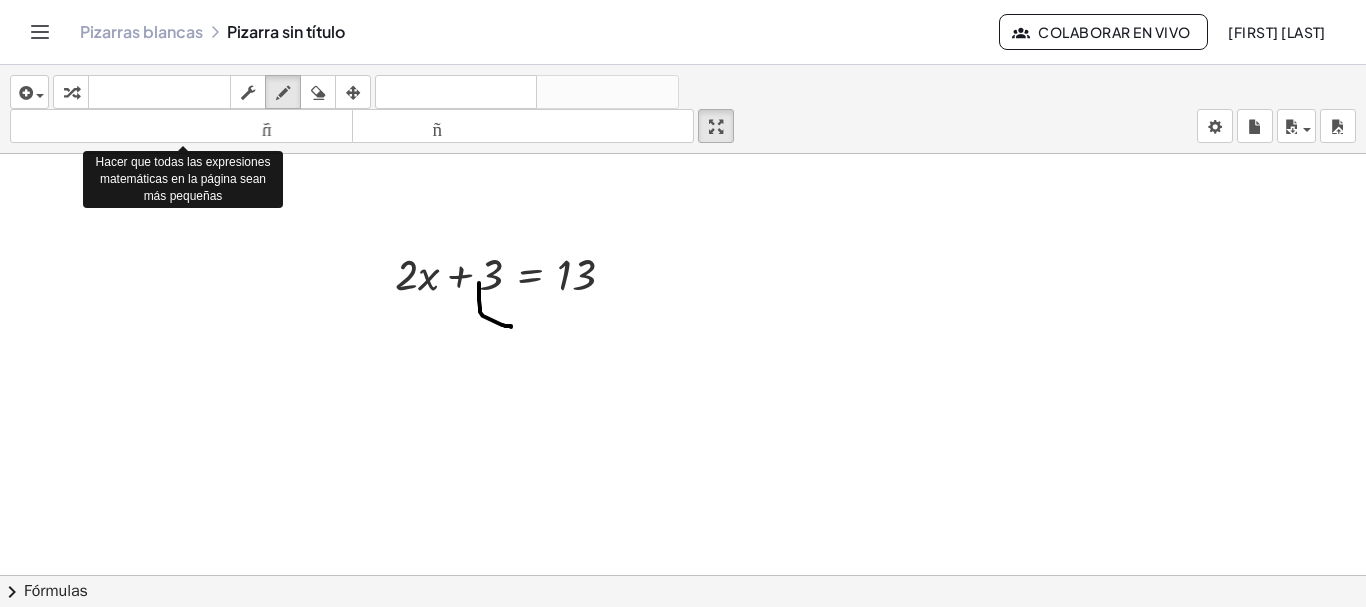 drag, startPoint x: 197, startPoint y: 127, endPoint x: 868, endPoint y: 125, distance: 671.003 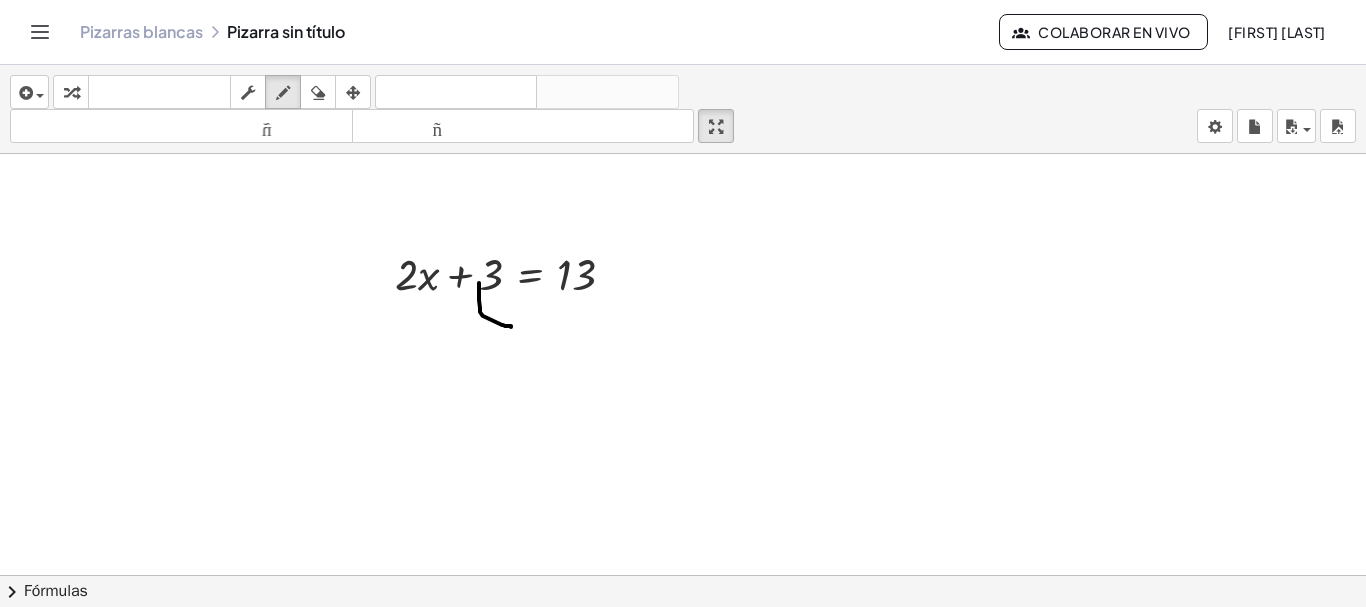 drag, startPoint x: 868, startPoint y: 125, endPoint x: 855, endPoint y: 121, distance: 13.601471 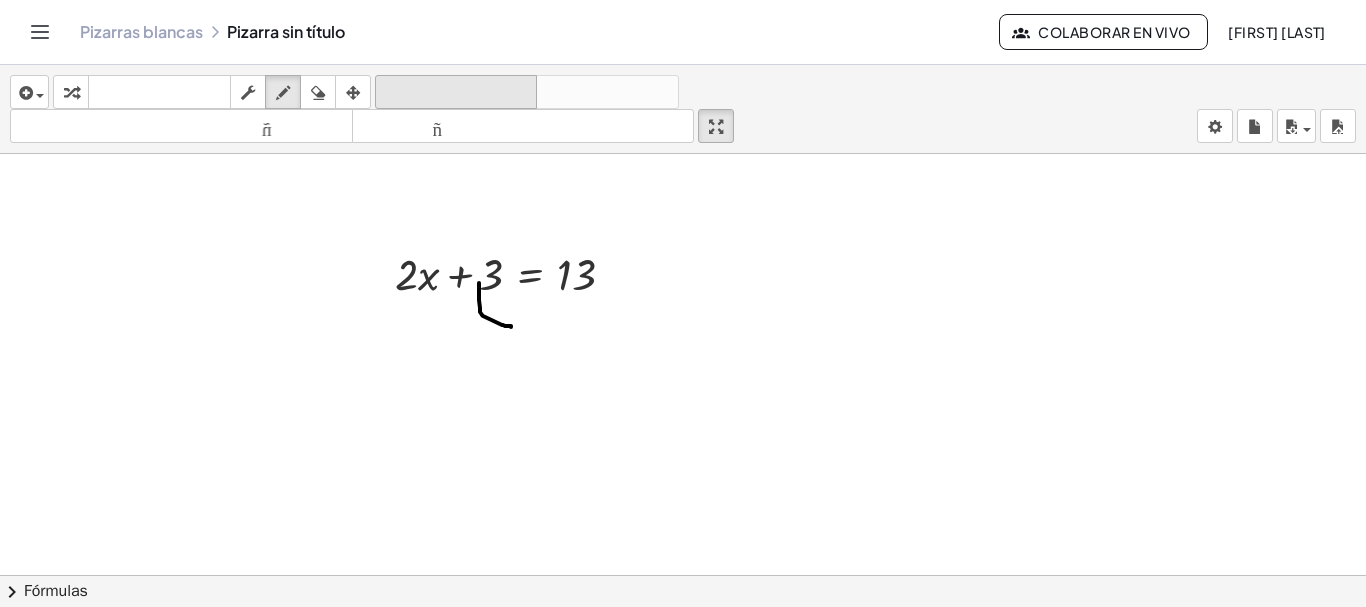 click on "deshacer deshacer" at bounding box center [456, 92] 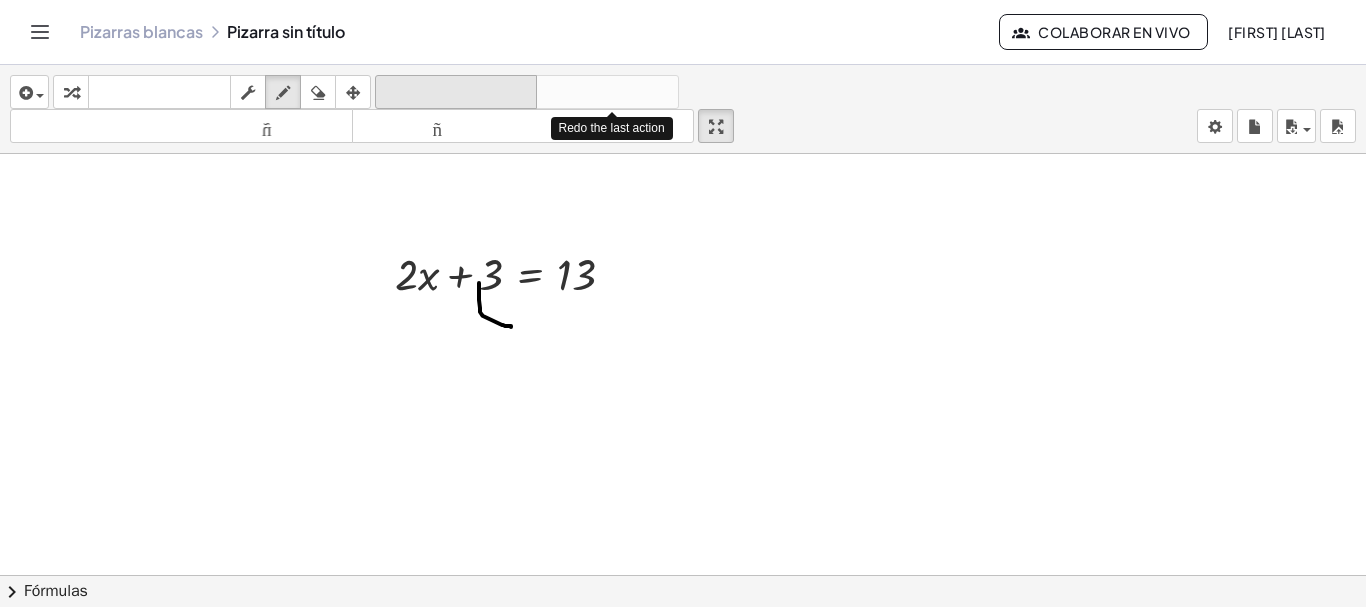 click on "deshacer" at bounding box center [456, 93] 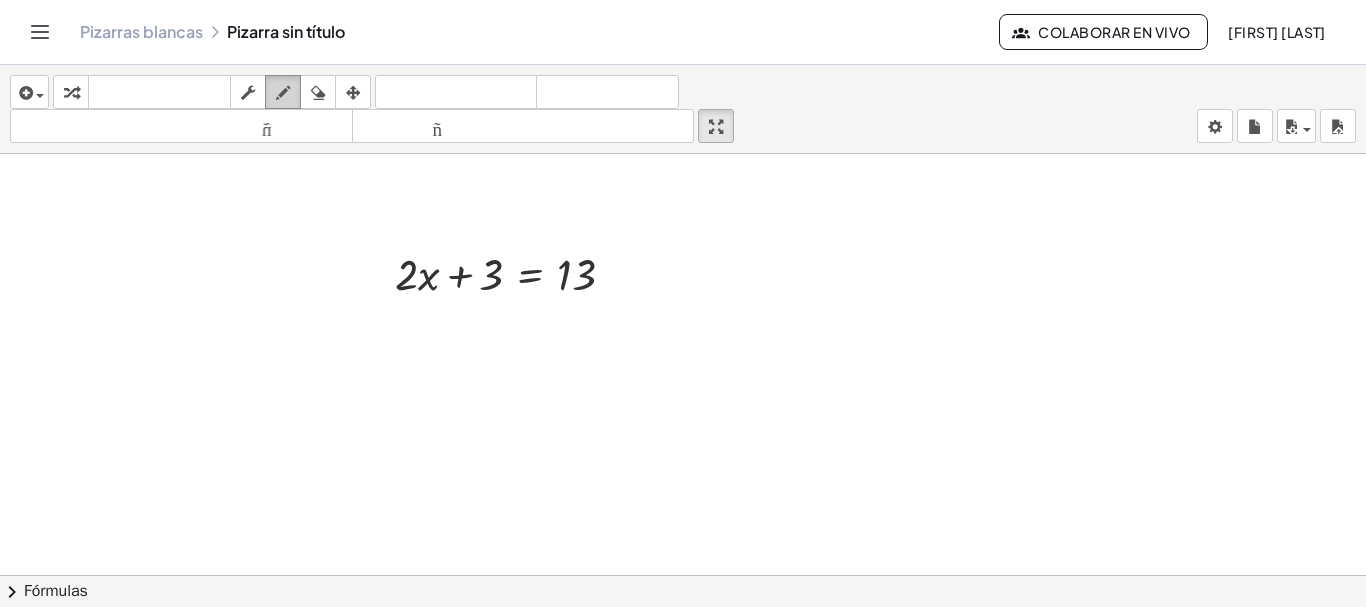 click on "dibujar" at bounding box center (283, 92) 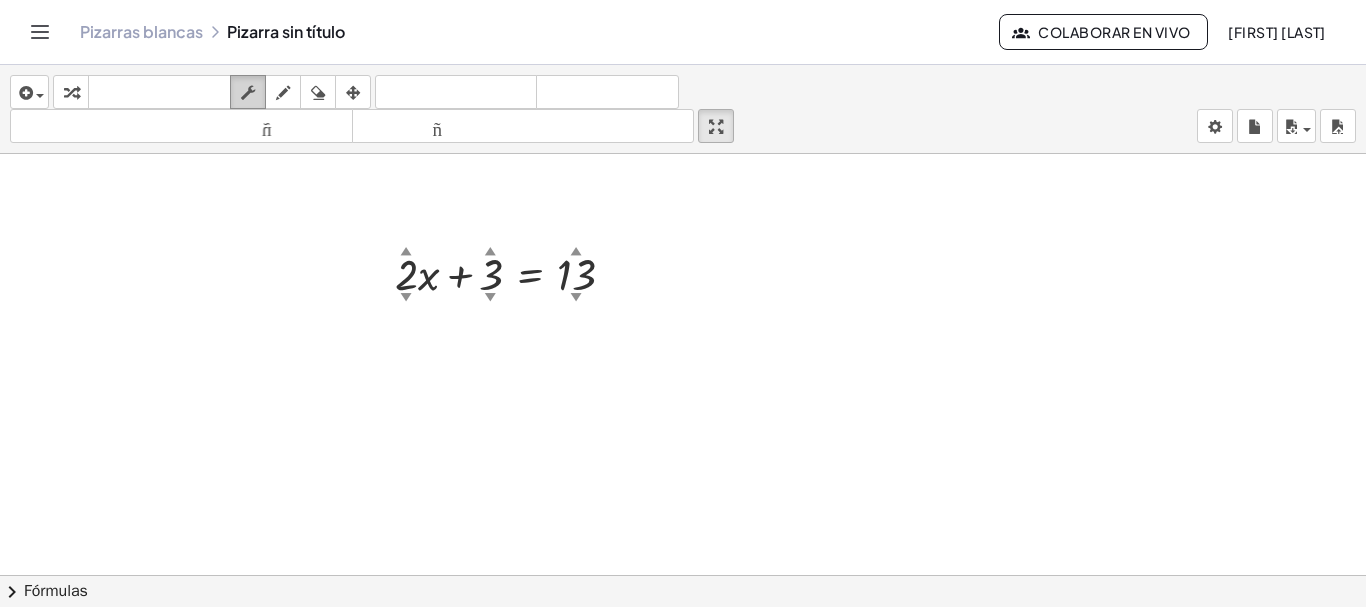click at bounding box center [248, 92] 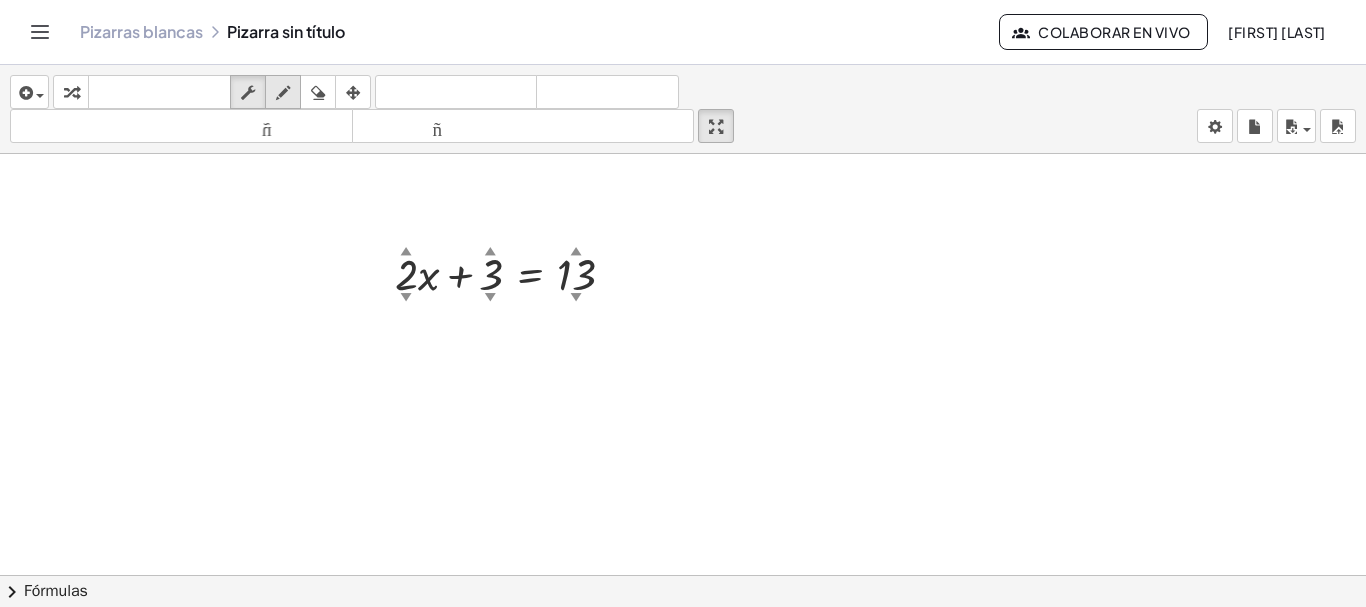 click at bounding box center (283, 93) 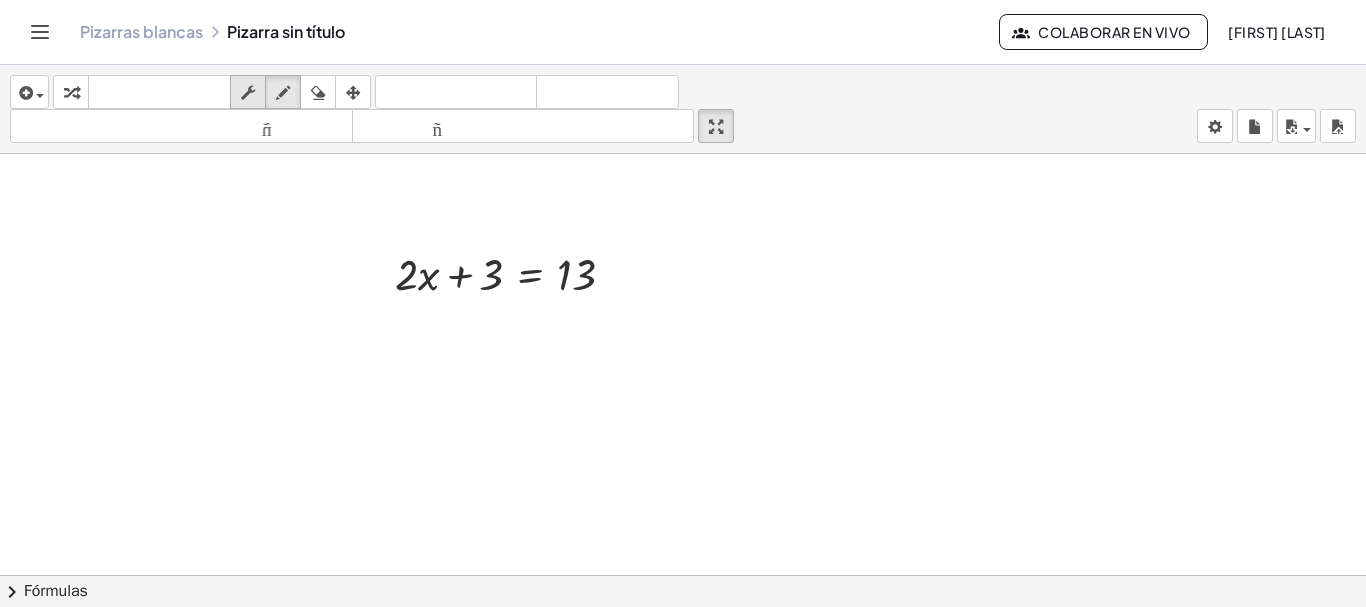 click at bounding box center [248, 93] 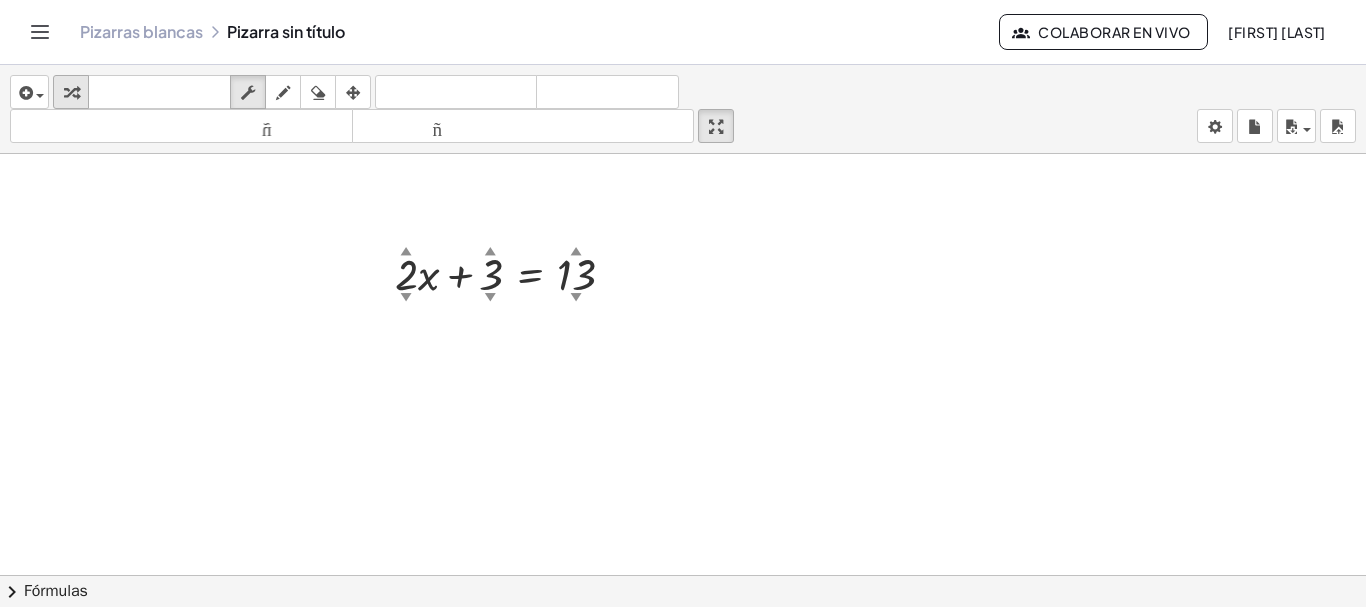 click at bounding box center [71, 93] 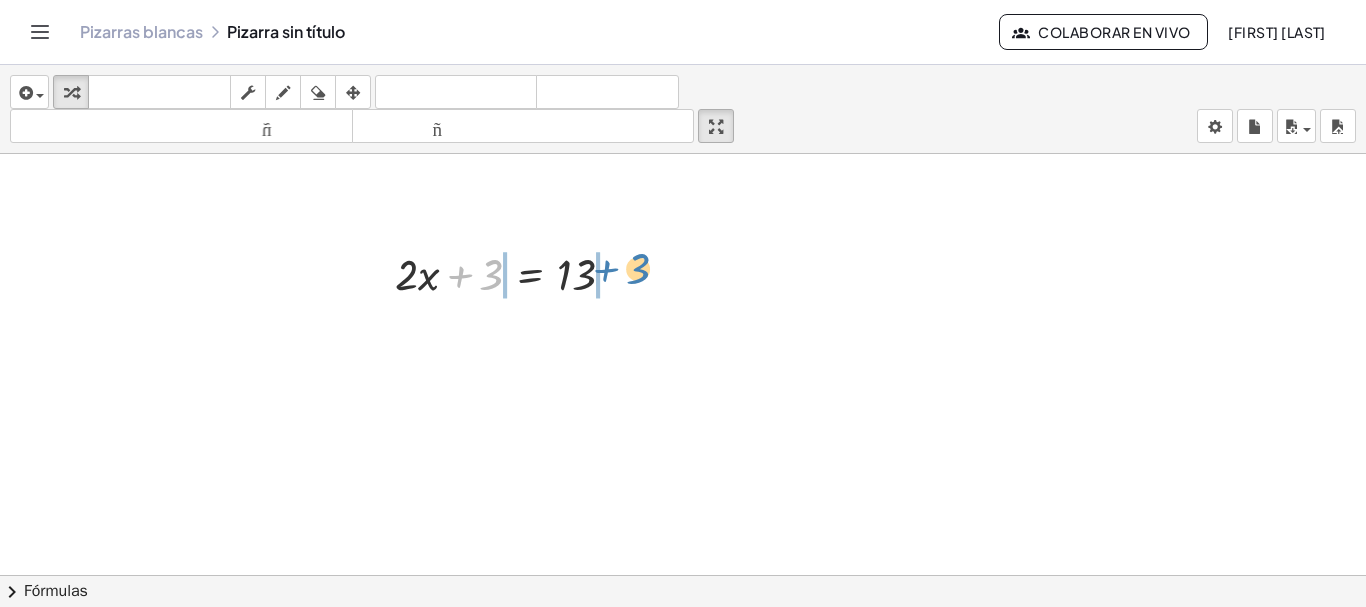 drag, startPoint x: 477, startPoint y: 278, endPoint x: 624, endPoint y: 272, distance: 147.12239 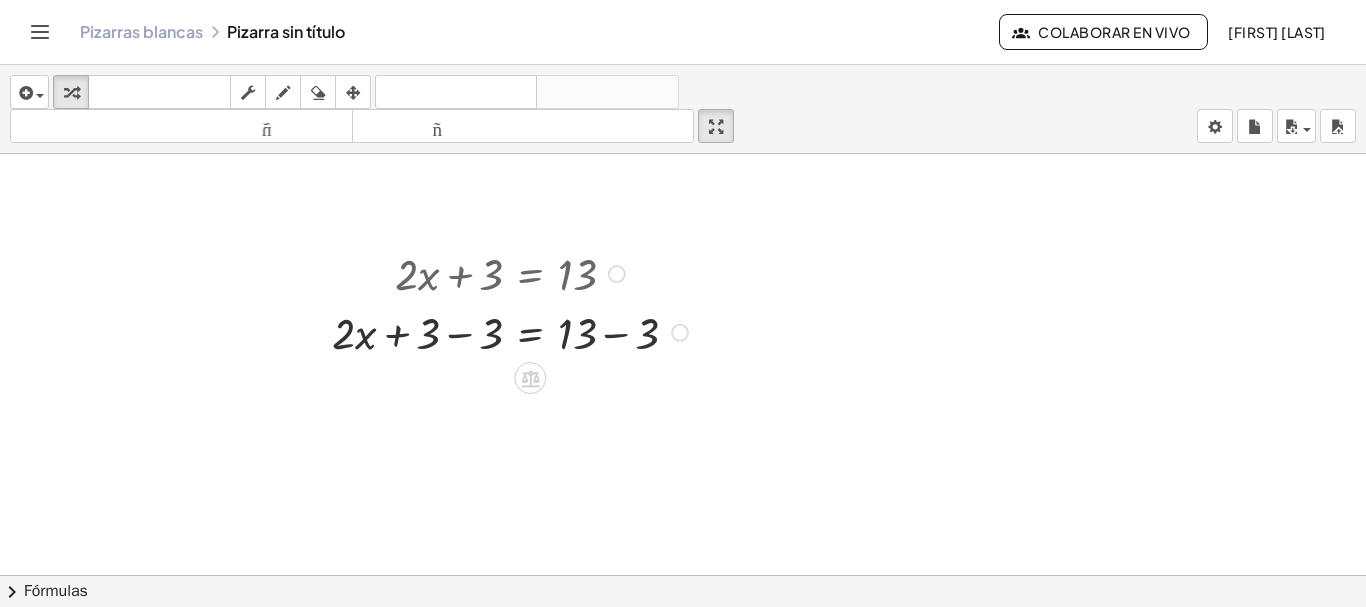 click at bounding box center [513, 331] 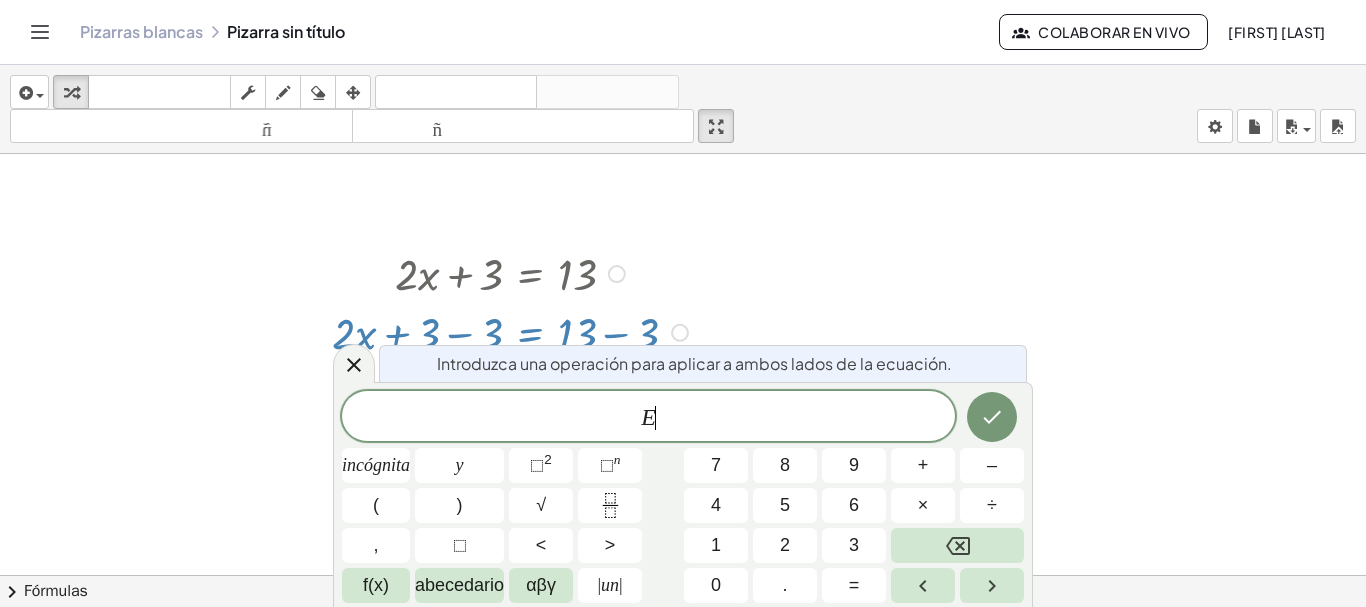 click at bounding box center (680, 333) 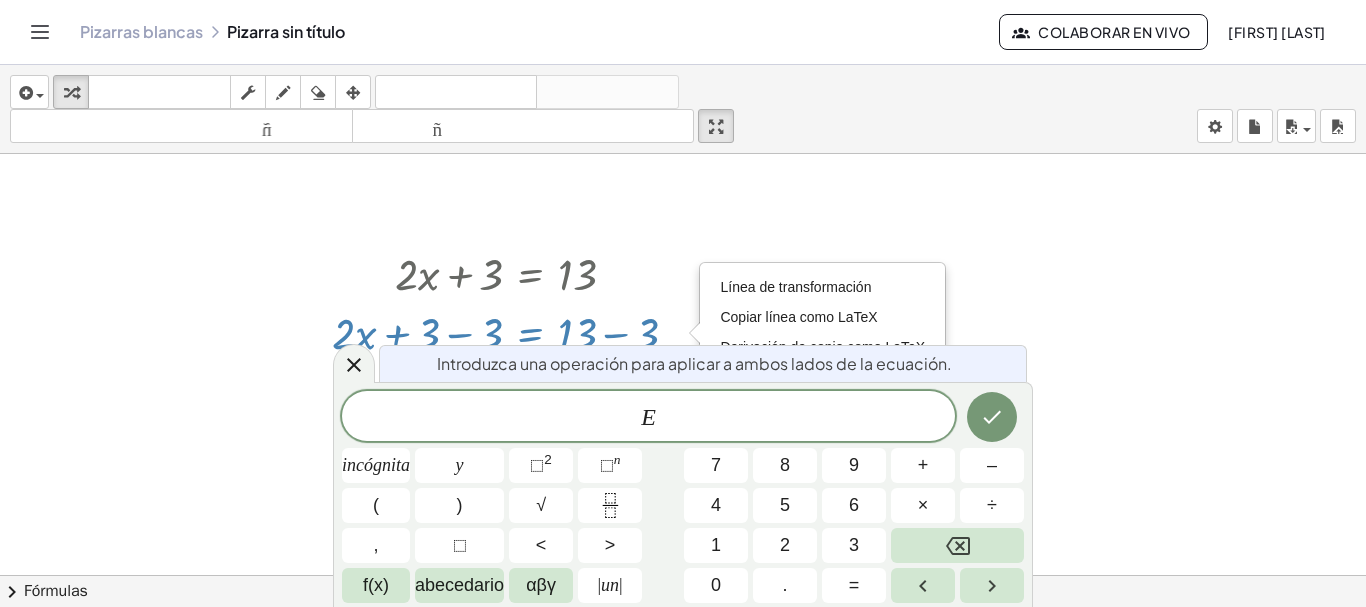click at bounding box center (683, 589) 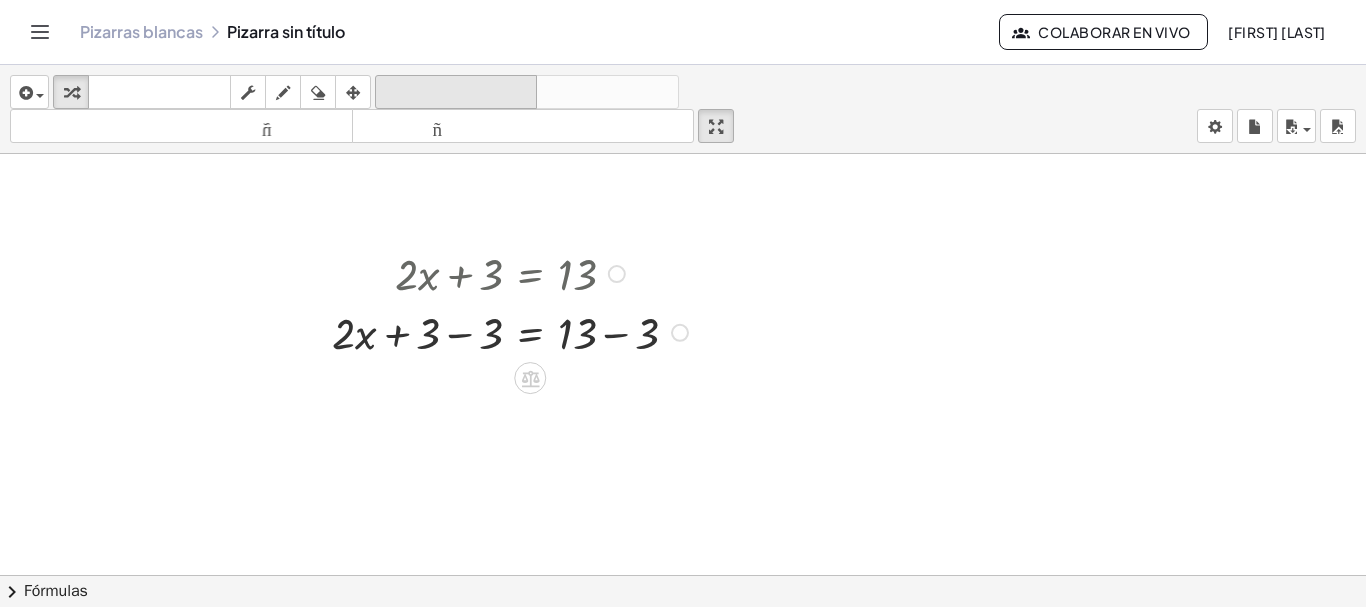 click on "deshacer" at bounding box center (456, 92) 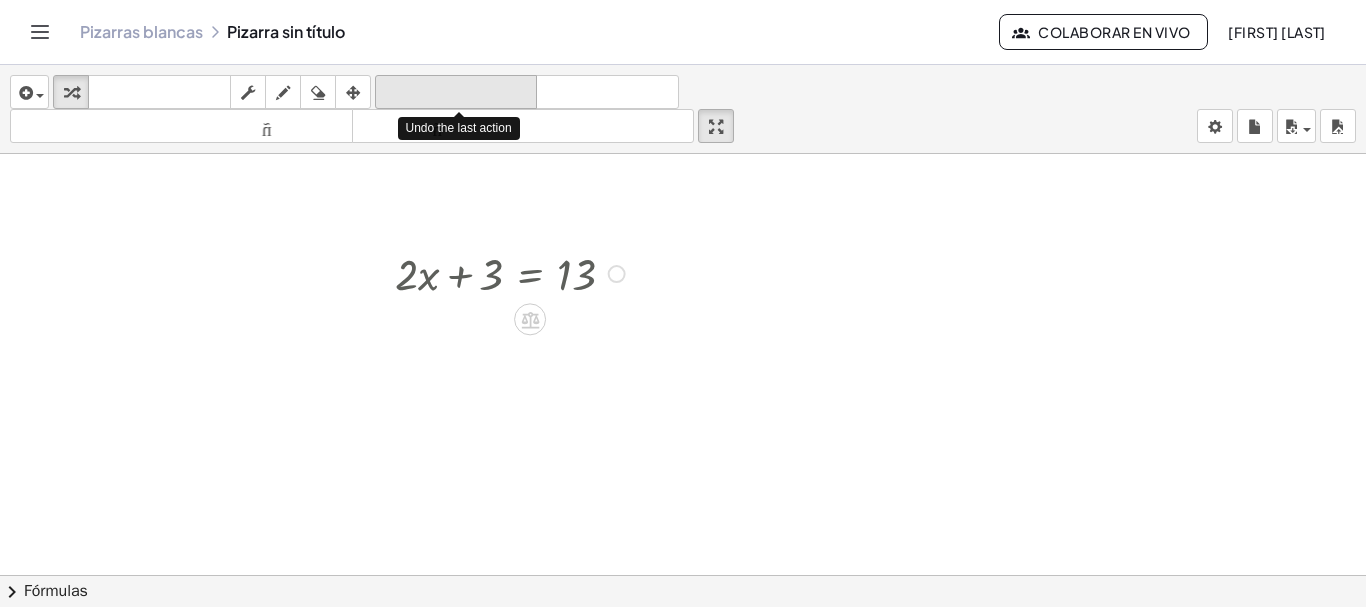click on "deshacer" at bounding box center (456, 92) 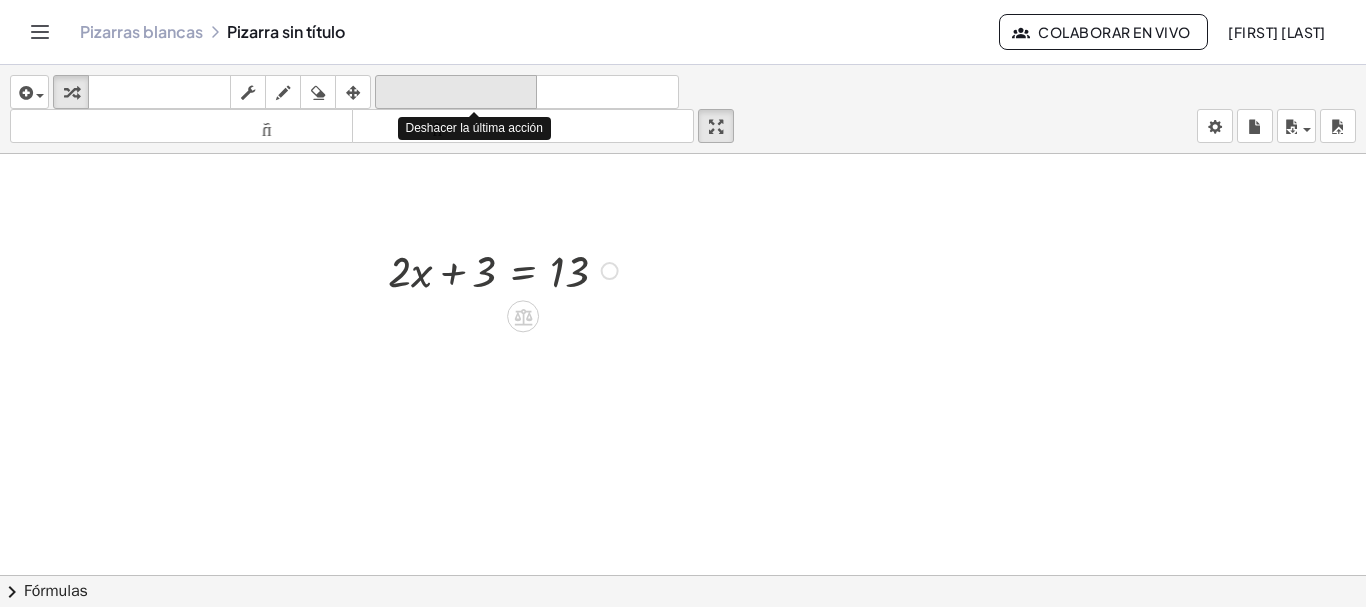 click on "deshacer" at bounding box center (456, 92) 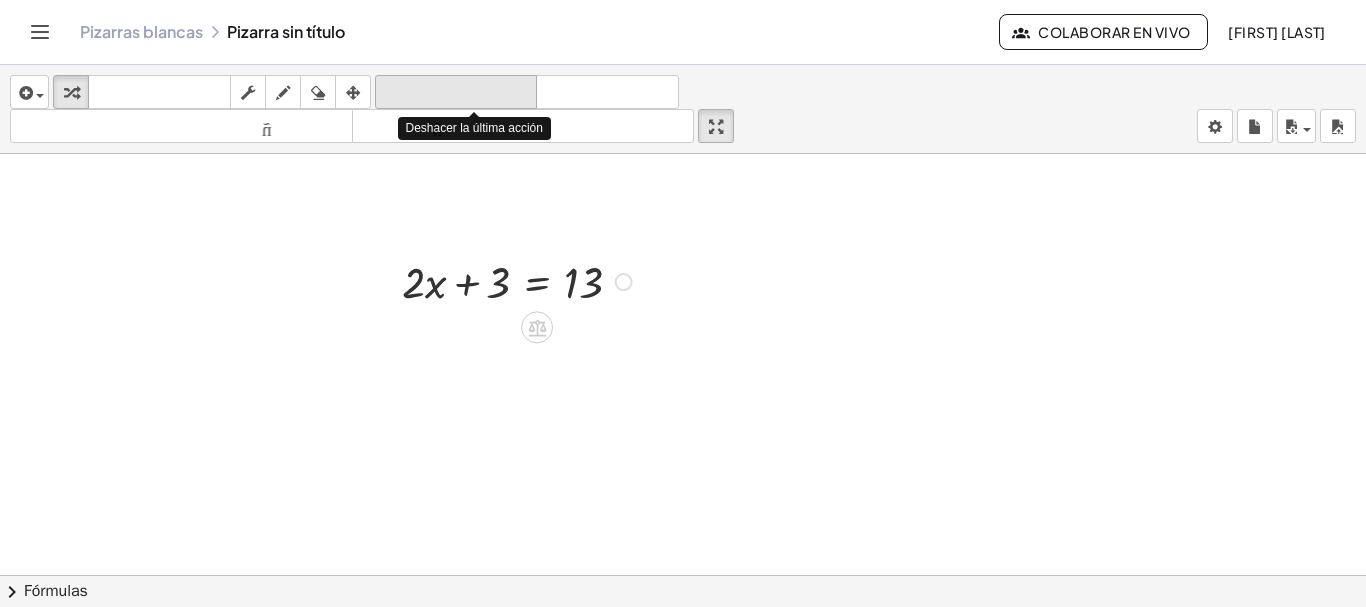 click on "deshacer" at bounding box center [456, 92] 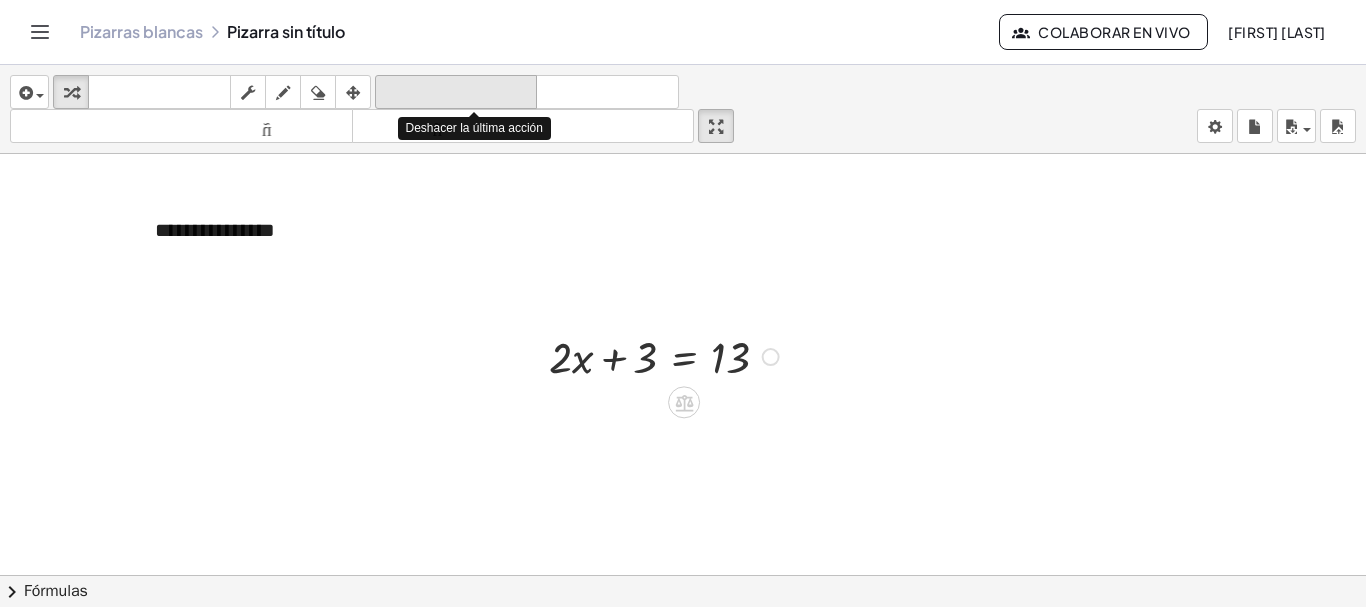 click on "deshacer" at bounding box center [456, 92] 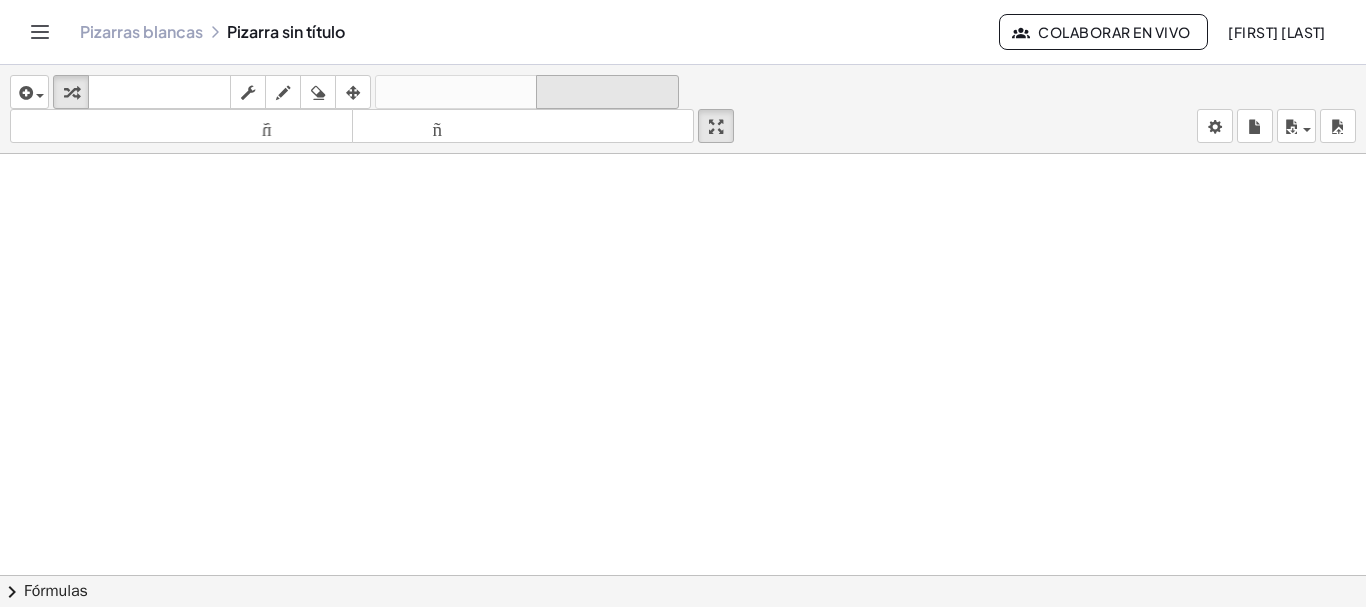 click on "rehacer" at bounding box center (607, 92) 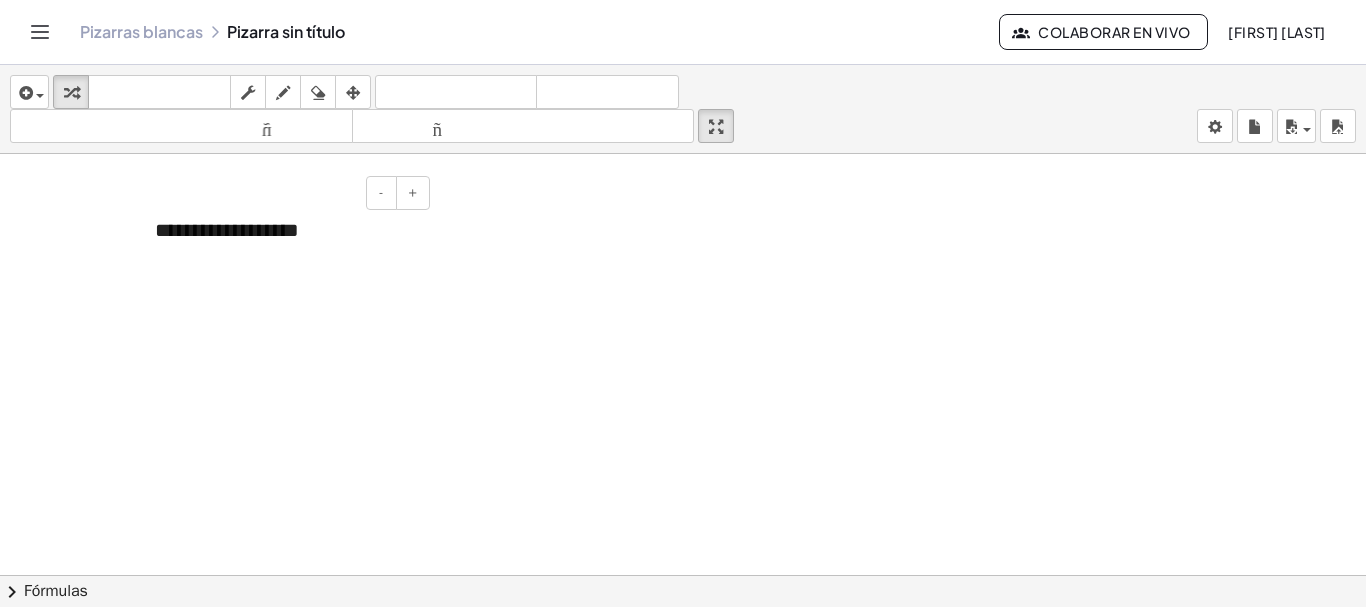click on "**********" at bounding box center [227, 230] 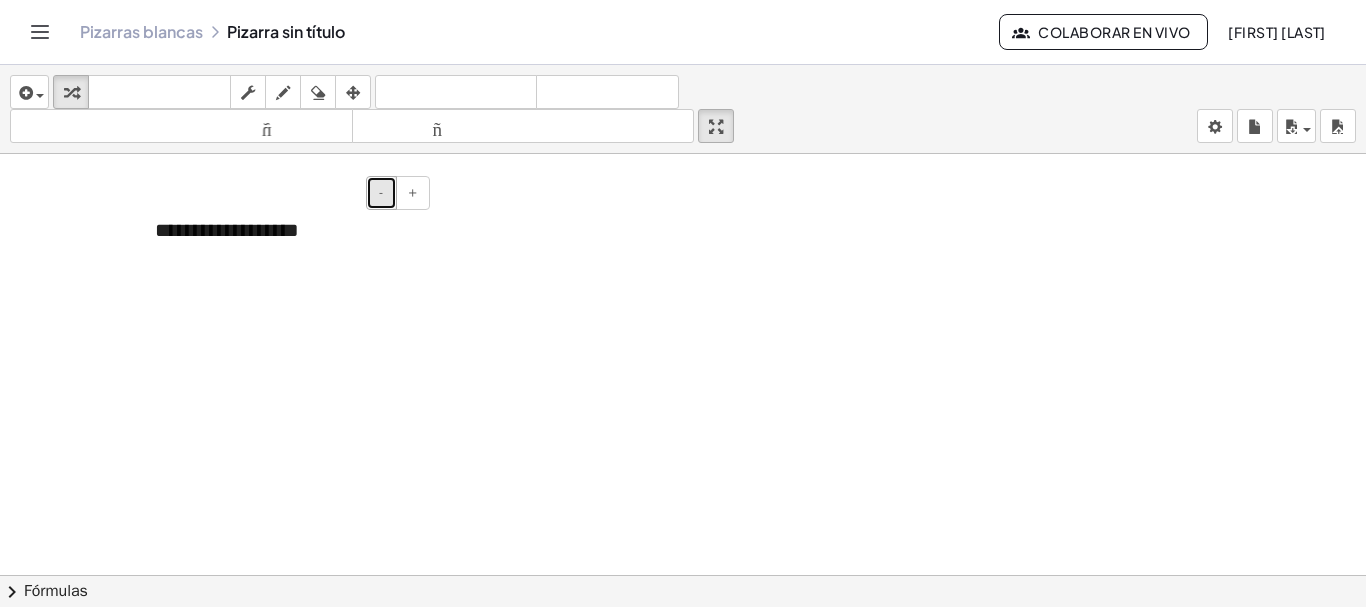 click on "-" at bounding box center (381, 193) 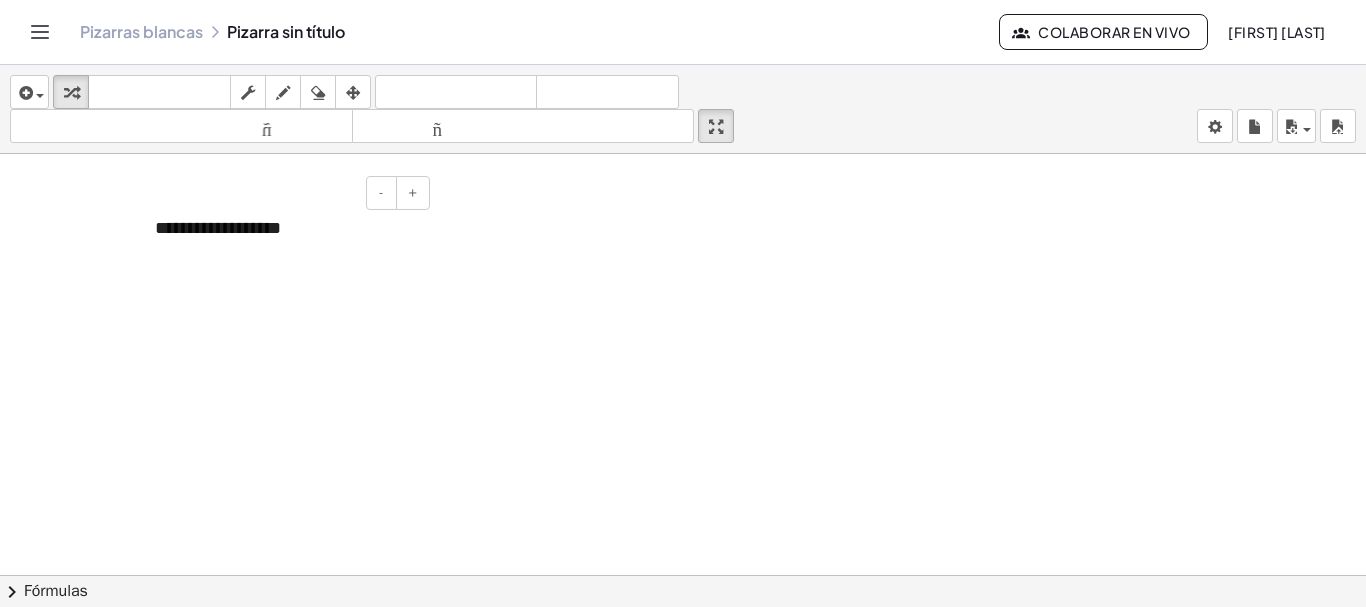 click on "**********" at bounding box center [285, 229] 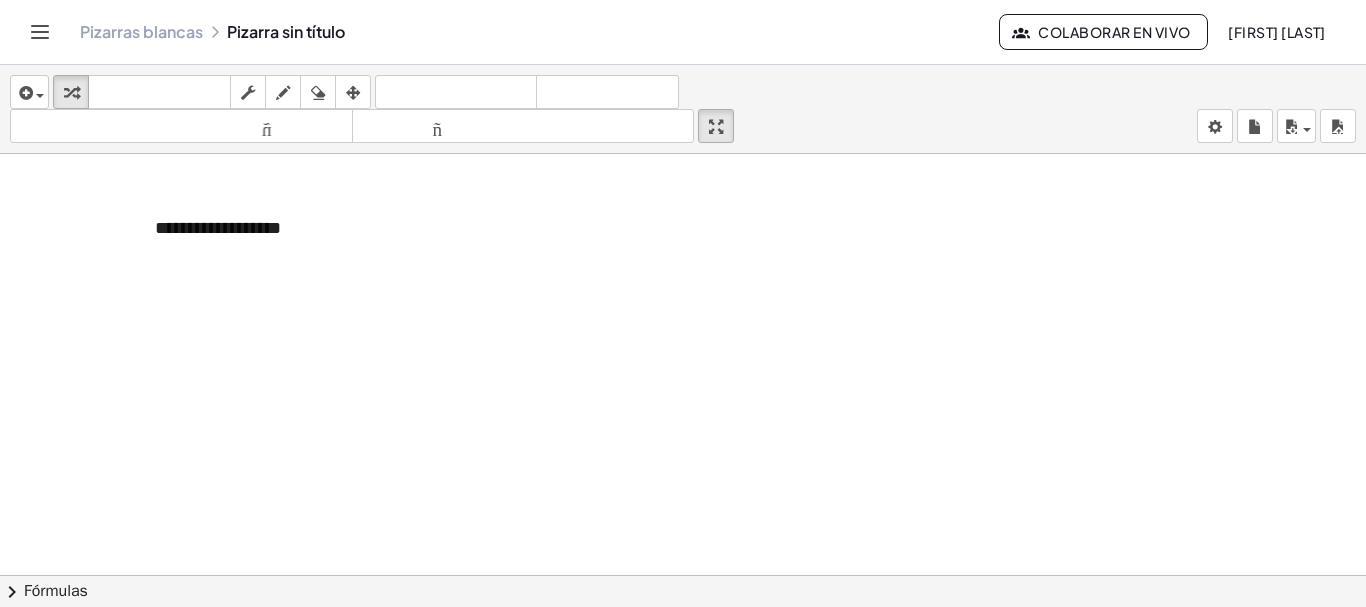 click at bounding box center [683, 589] 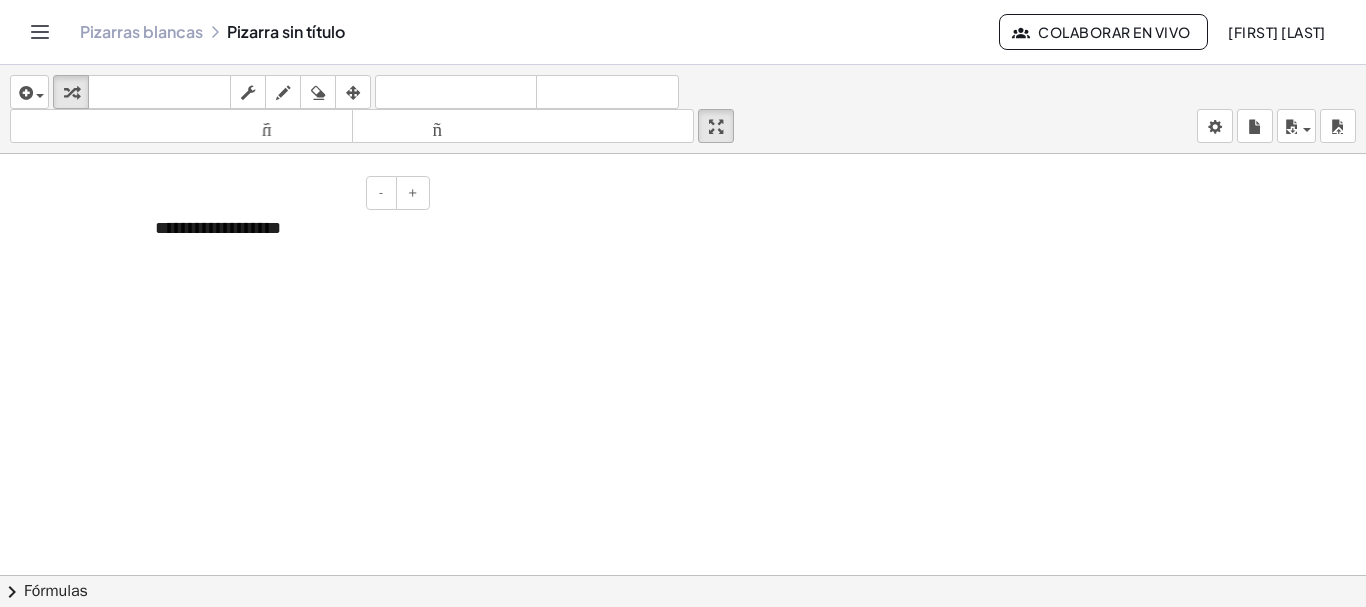 click on "**********" at bounding box center [218, 228] 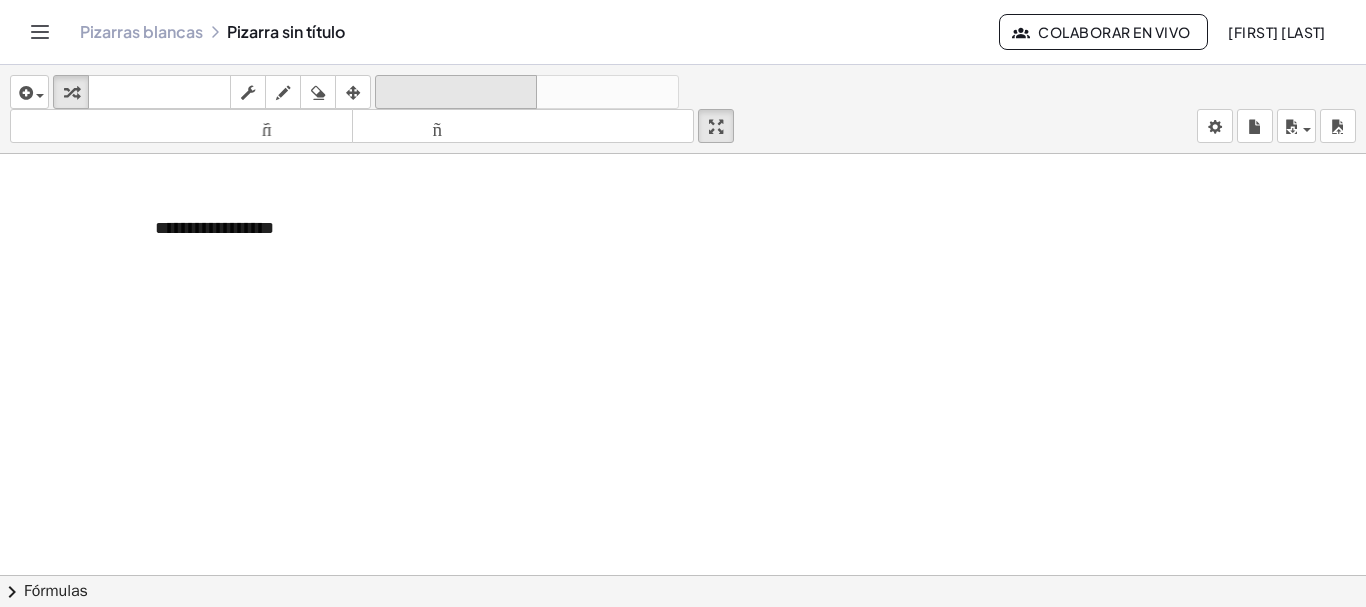 click on "deshacer" at bounding box center (456, 92) 